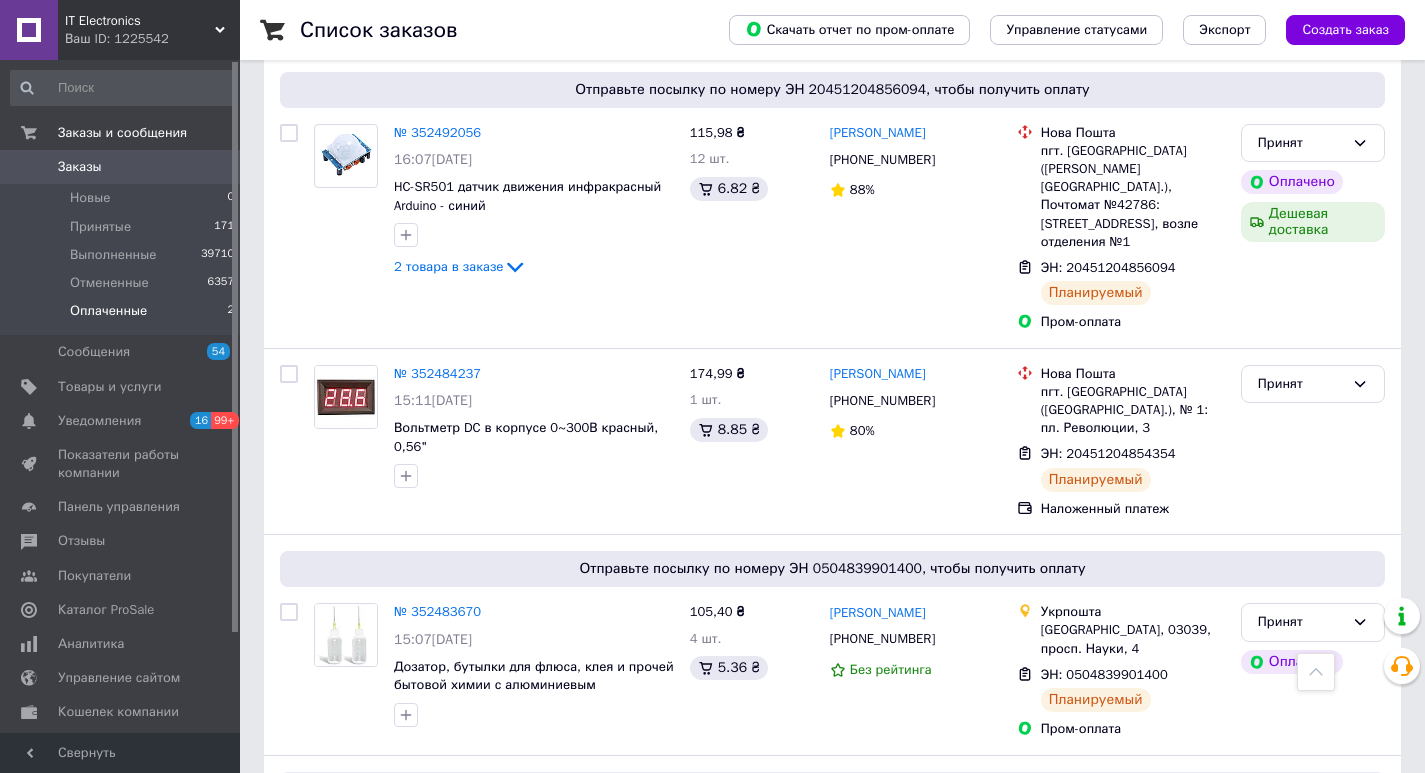 scroll, scrollTop: 0, scrollLeft: 0, axis: both 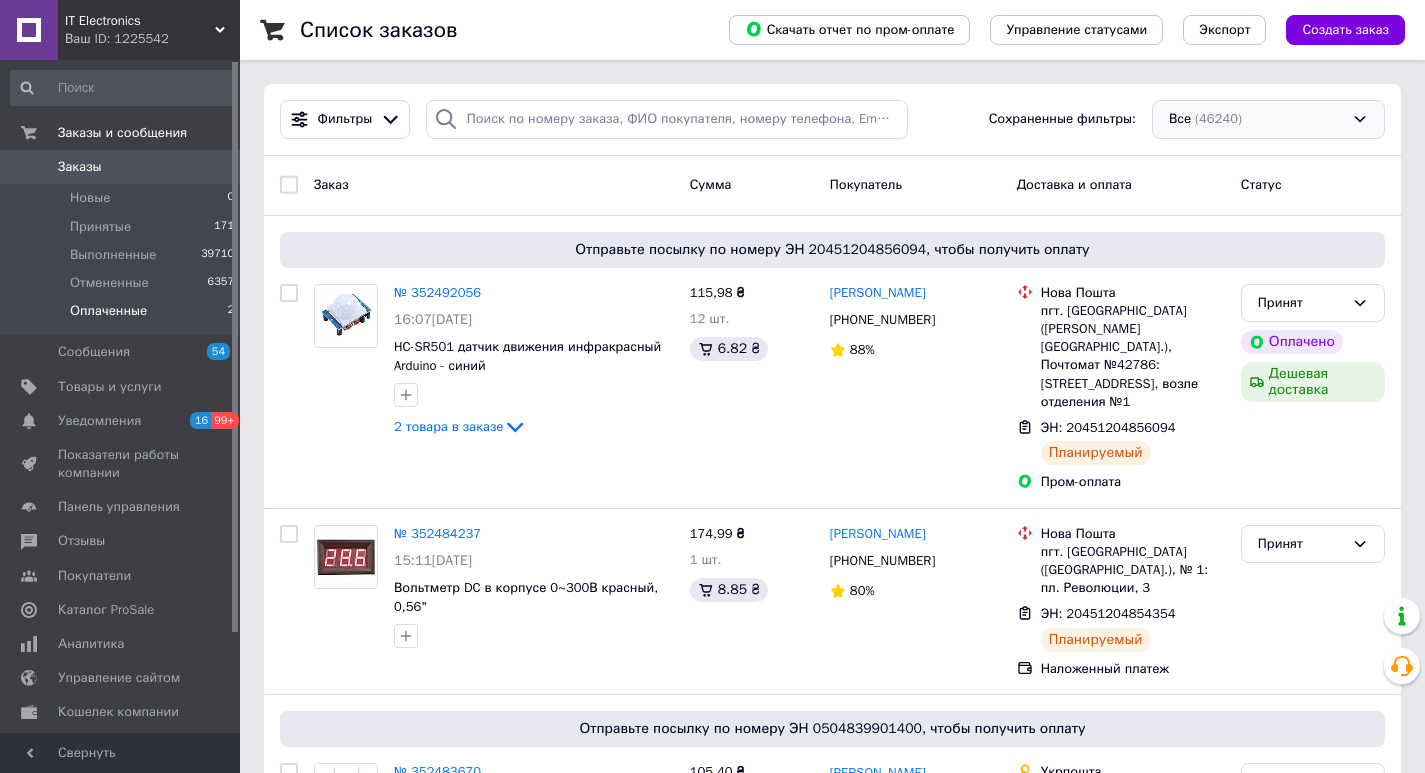 click on "Все (46240)" at bounding box center (1268, 119) 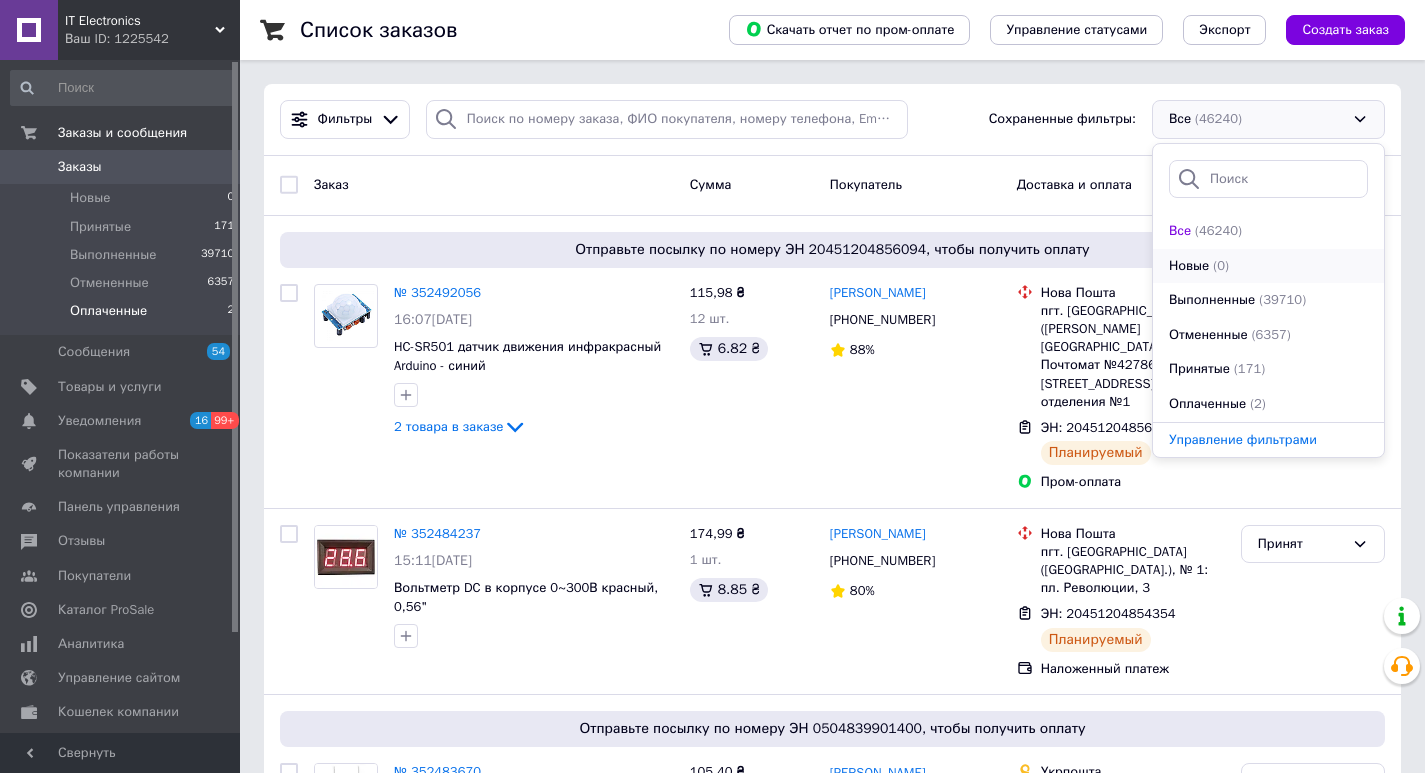 click on "Новые" at bounding box center [1189, 266] 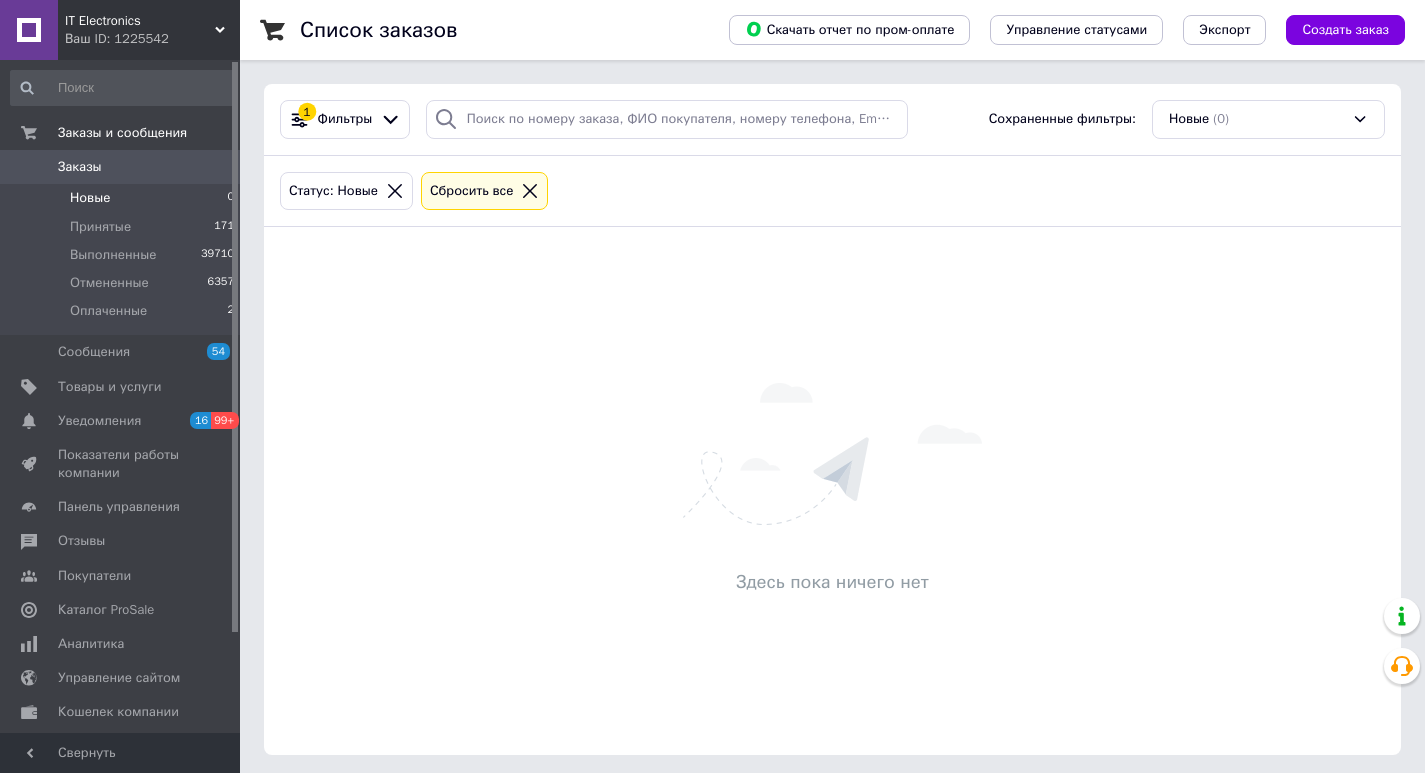 click 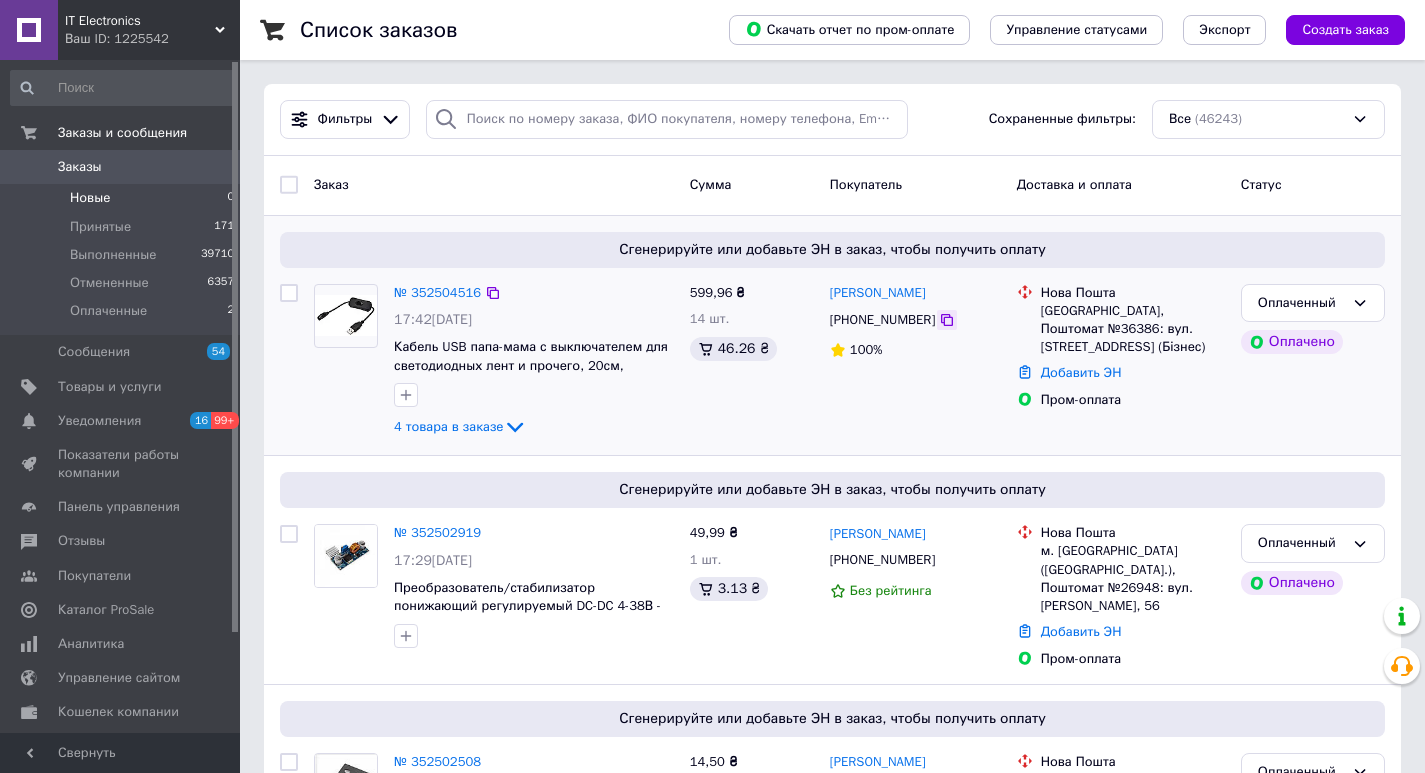 click 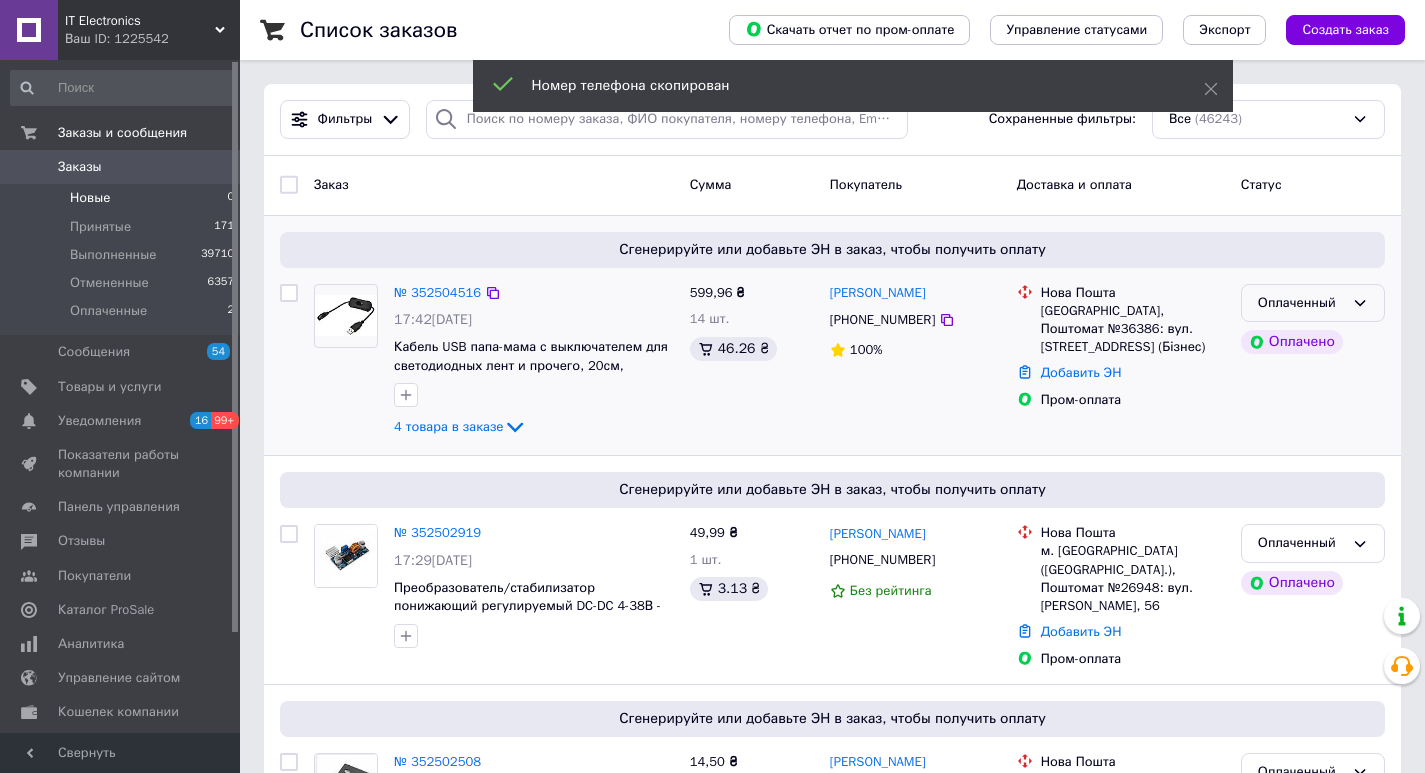 click on "Оплаченный" at bounding box center [1301, 303] 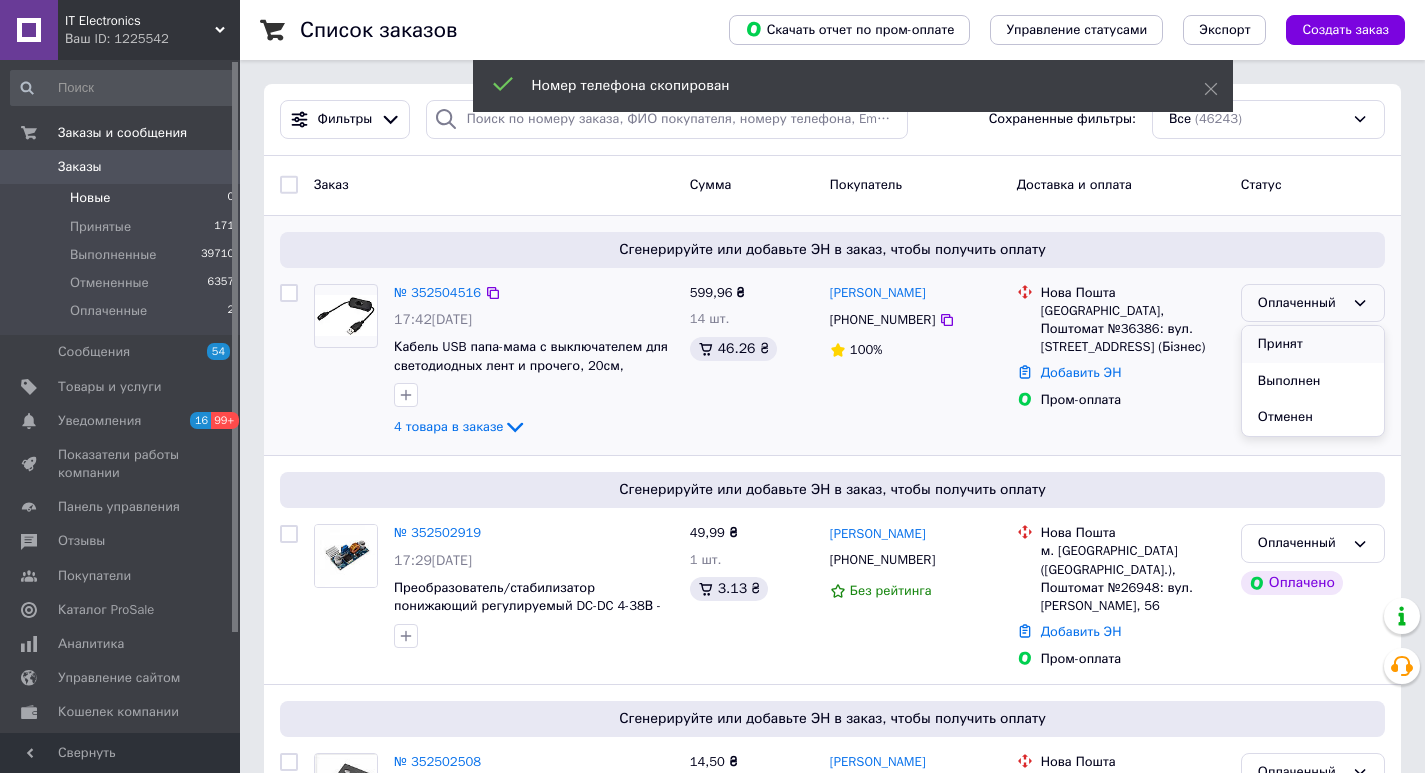 click on "Принят" at bounding box center [1313, 344] 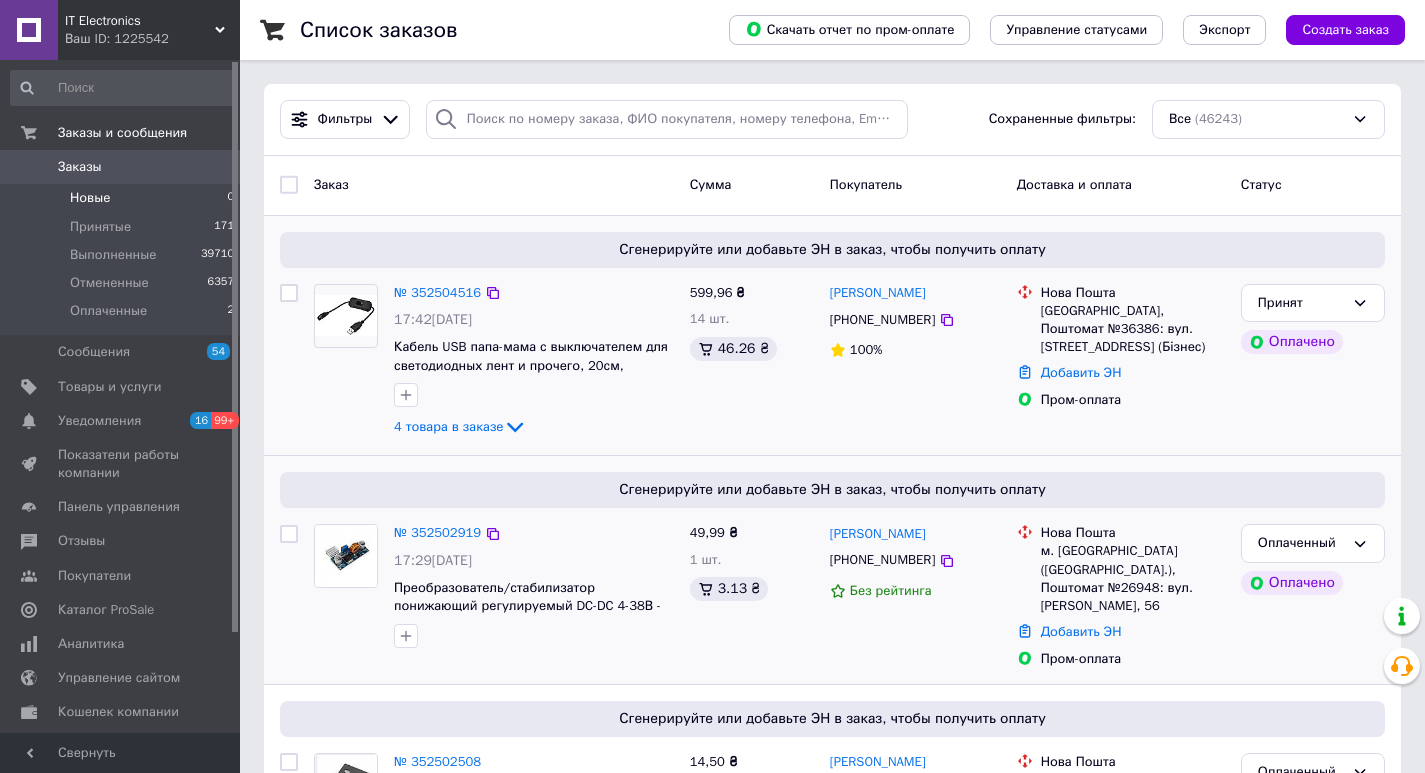 drag, startPoint x: 931, startPoint y: 561, endPoint x: 1016, endPoint y: 567, distance: 85.2115 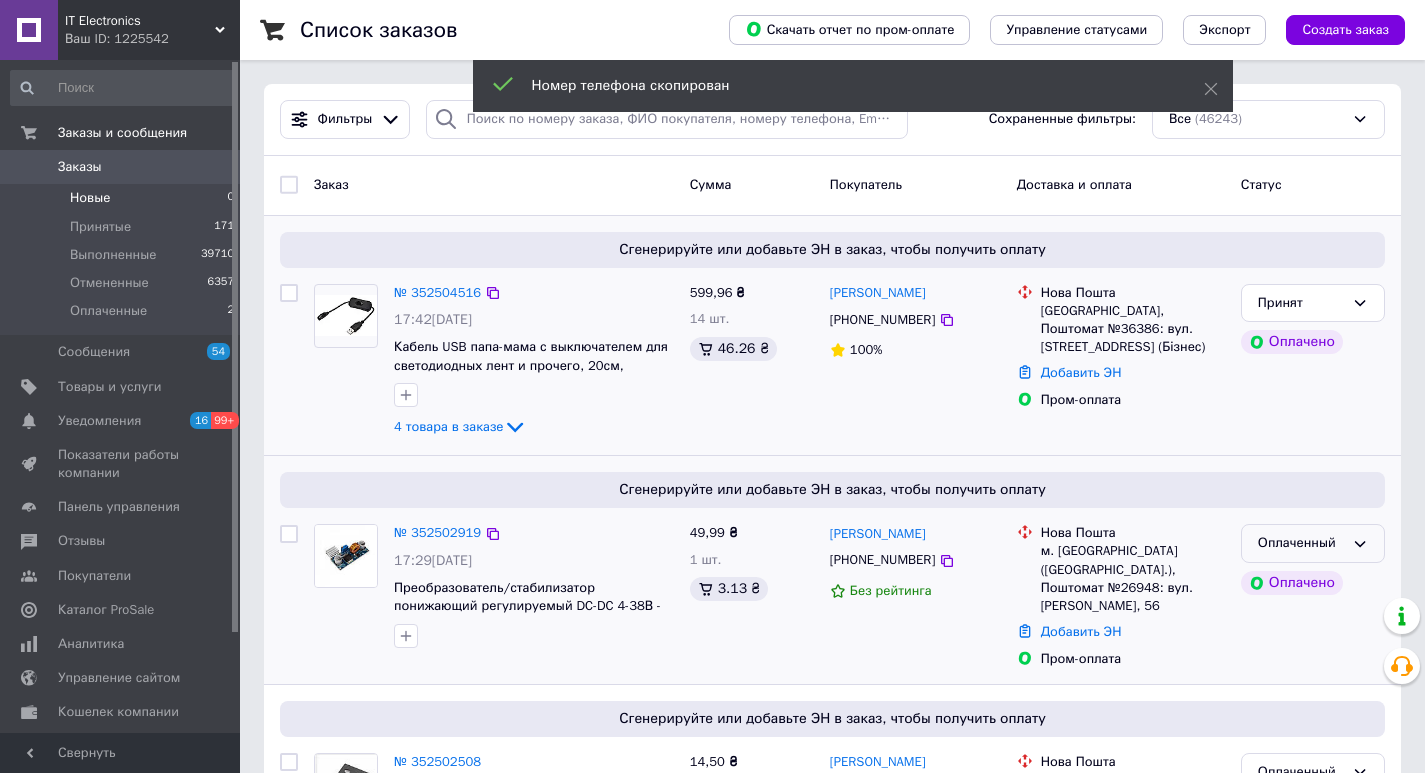 click on "Оплаченный" at bounding box center (1301, 543) 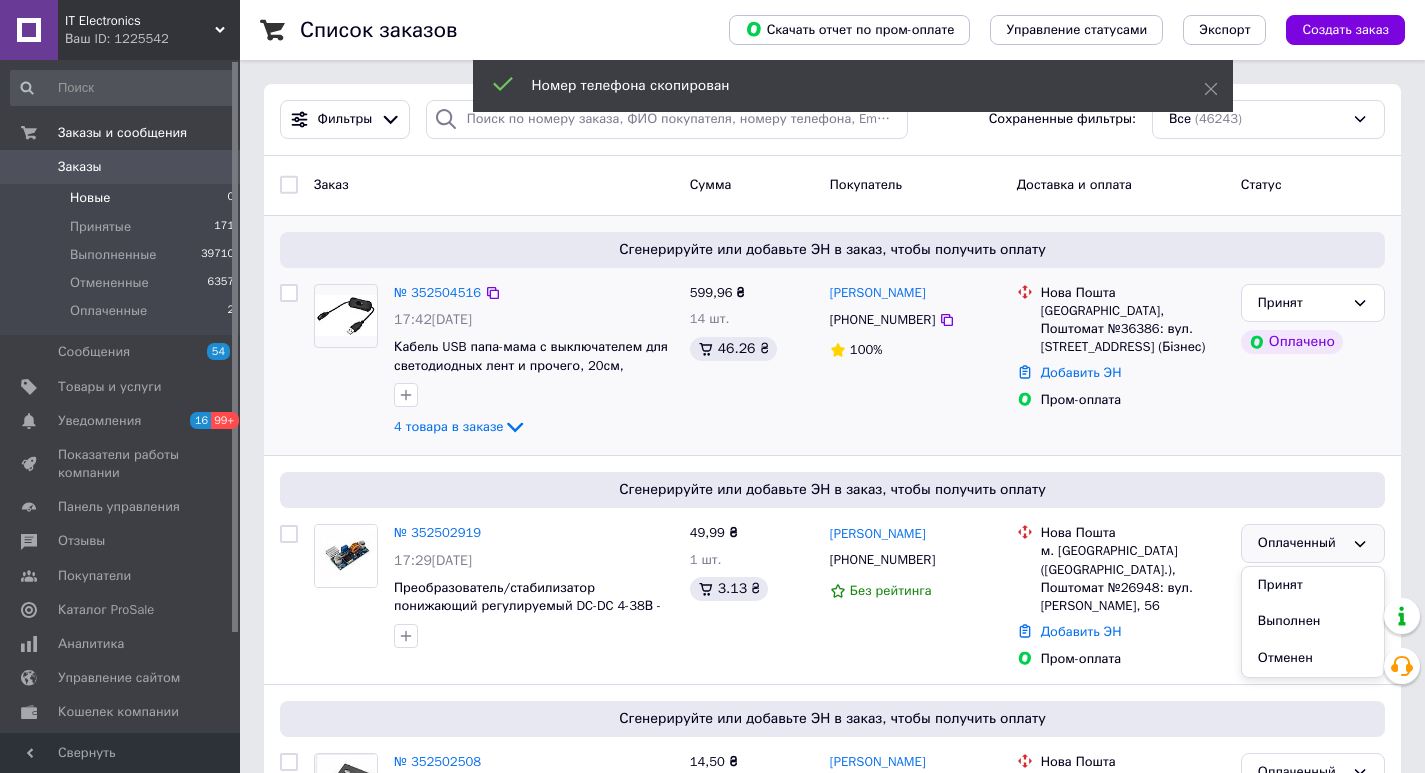 drag, startPoint x: 1275, startPoint y: 585, endPoint x: 1028, endPoint y: 449, distance: 281.9663 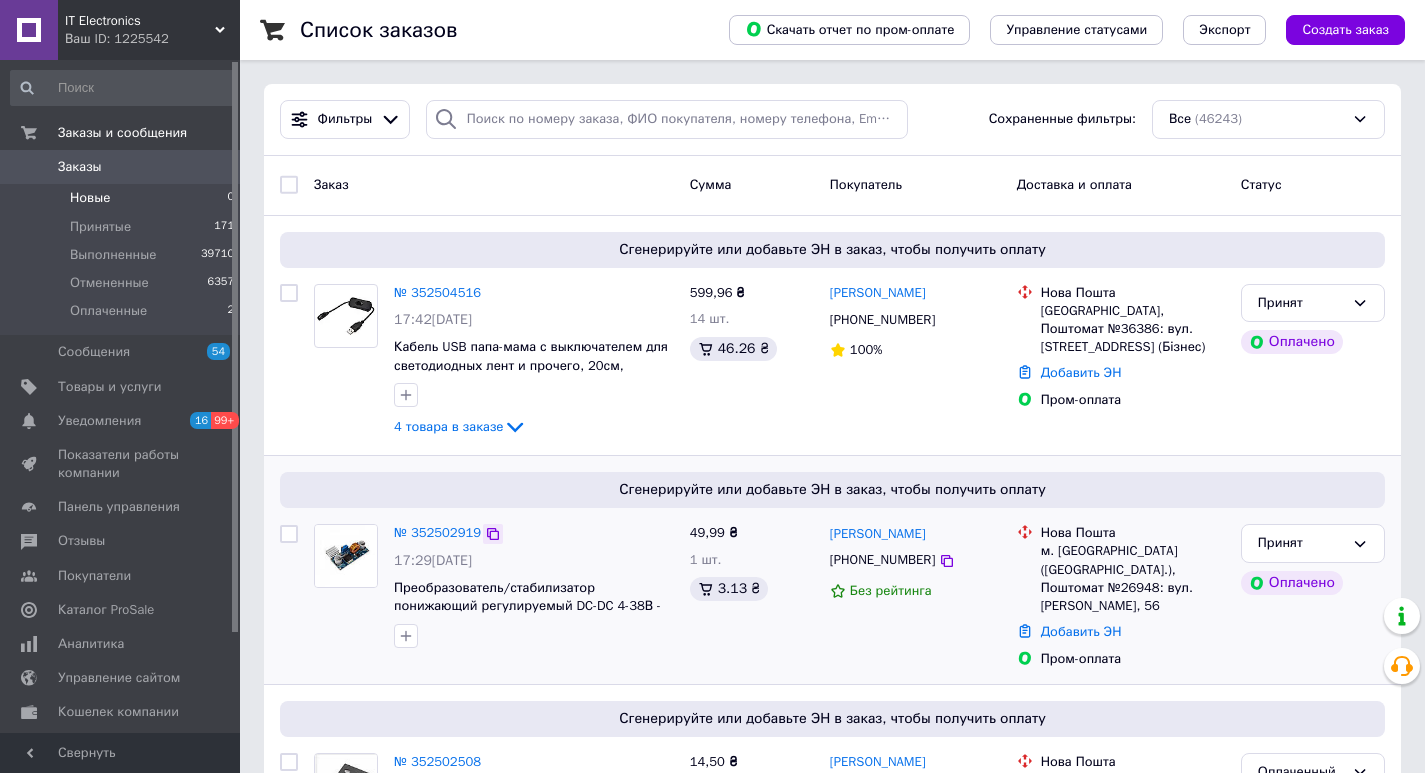 click 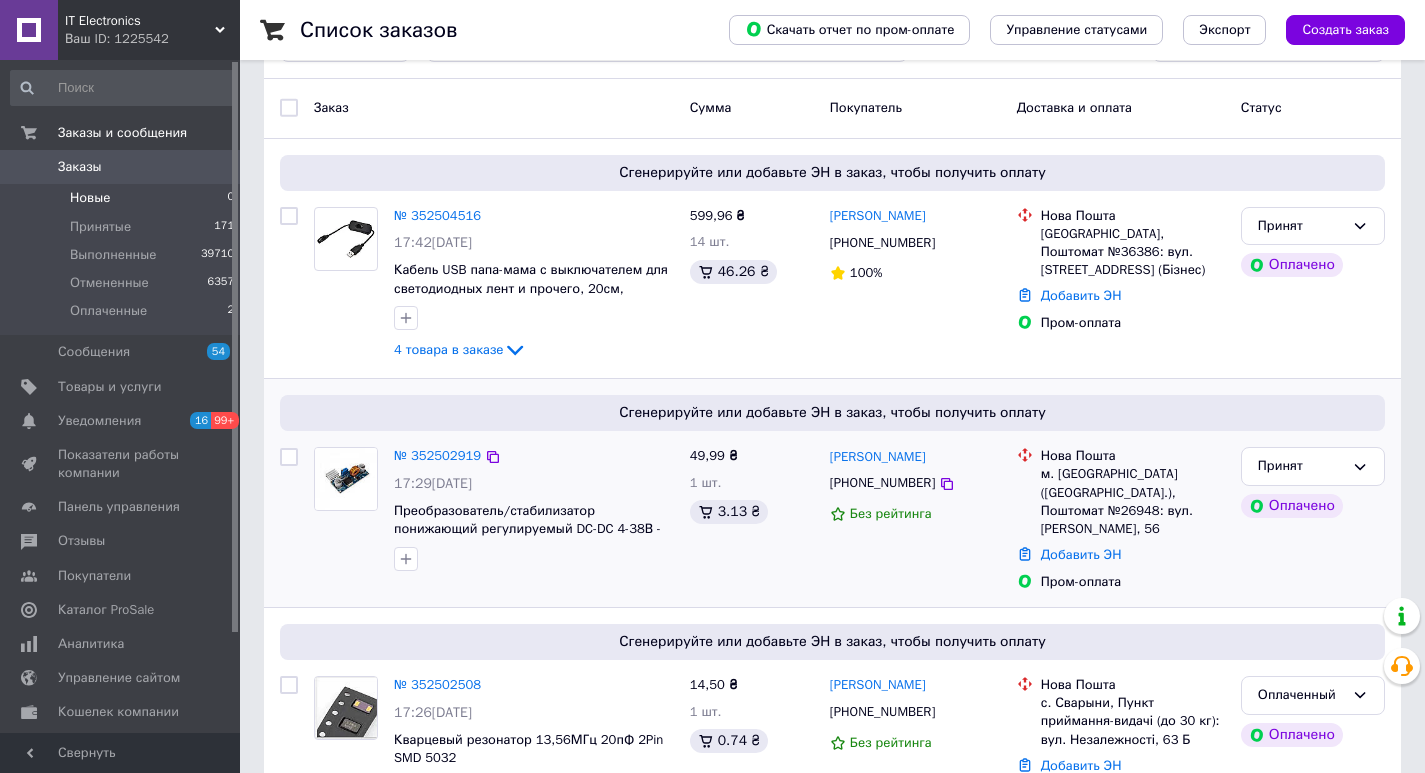 scroll, scrollTop: 200, scrollLeft: 0, axis: vertical 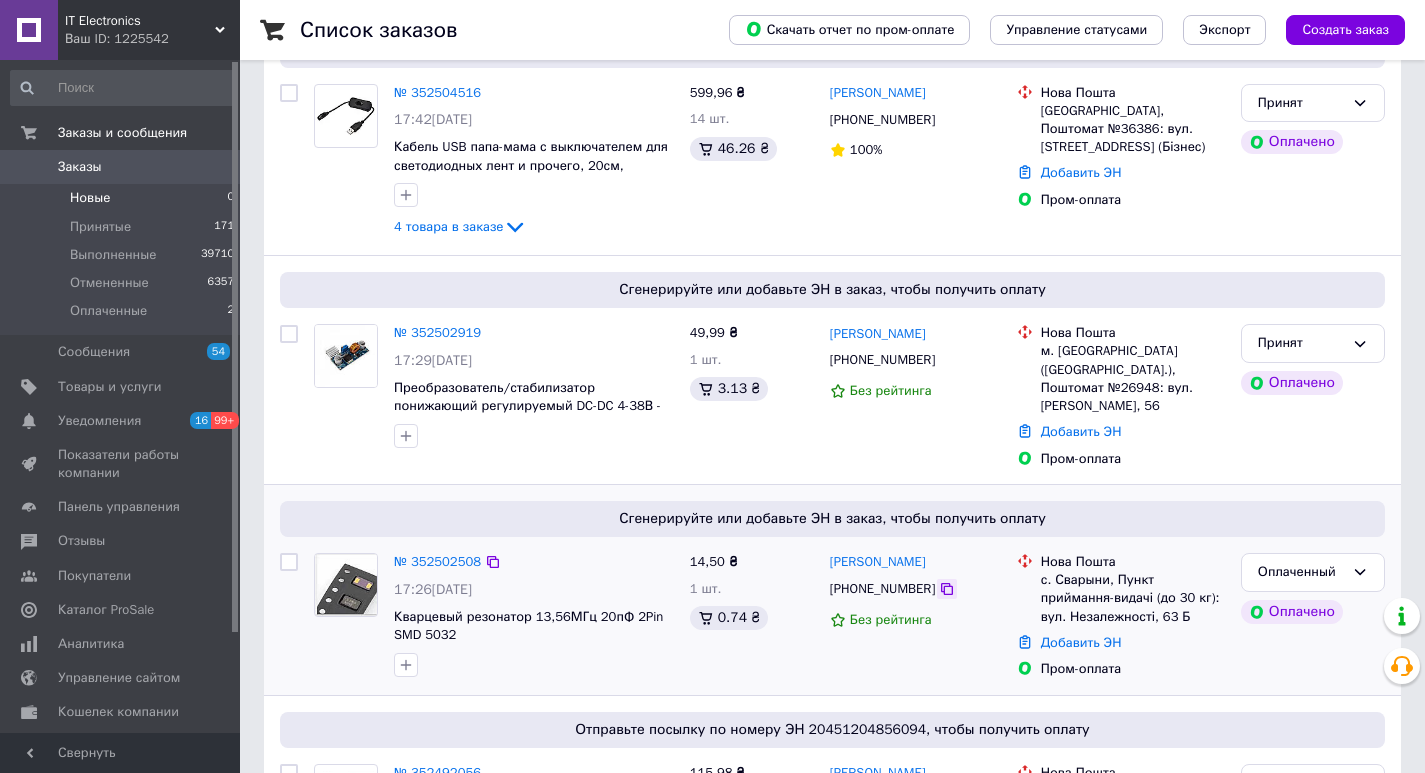 click 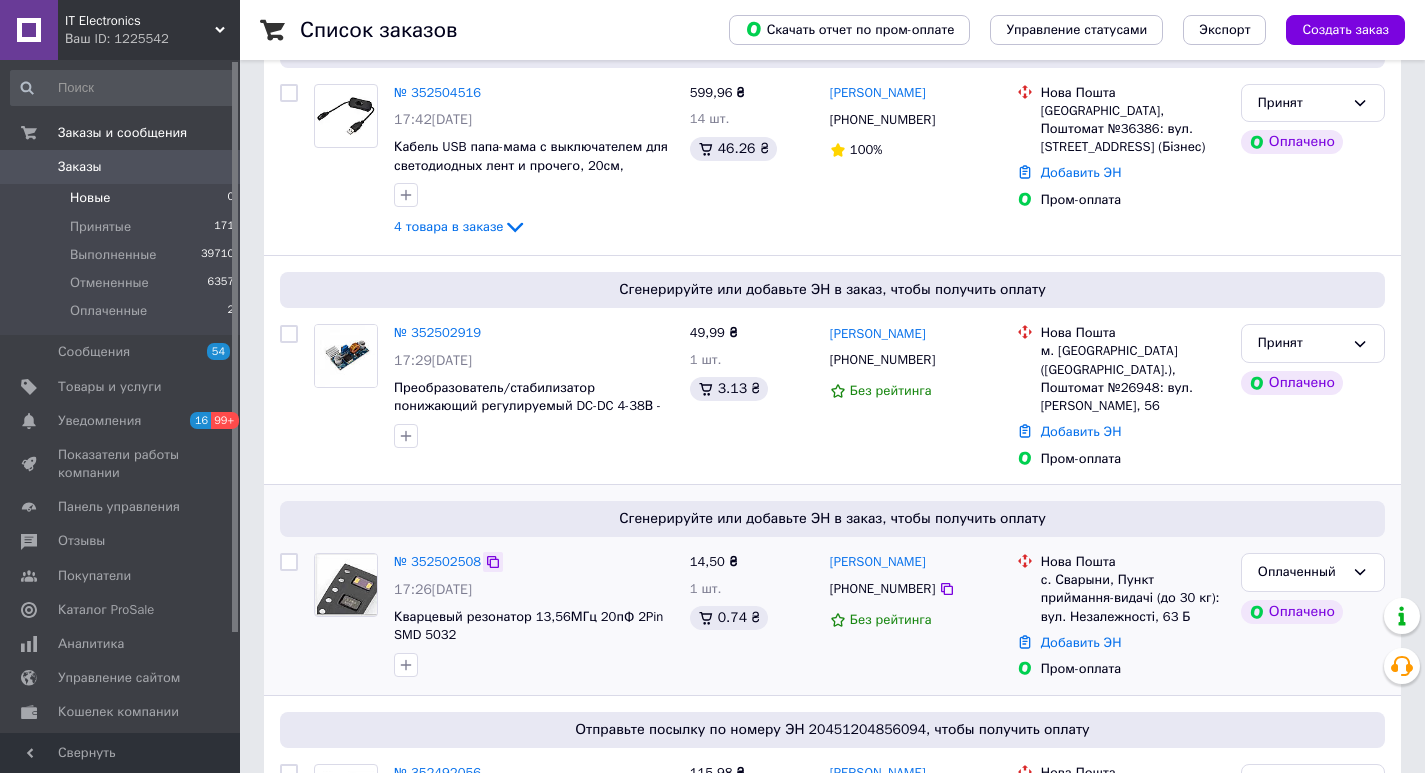 click at bounding box center [493, 562] 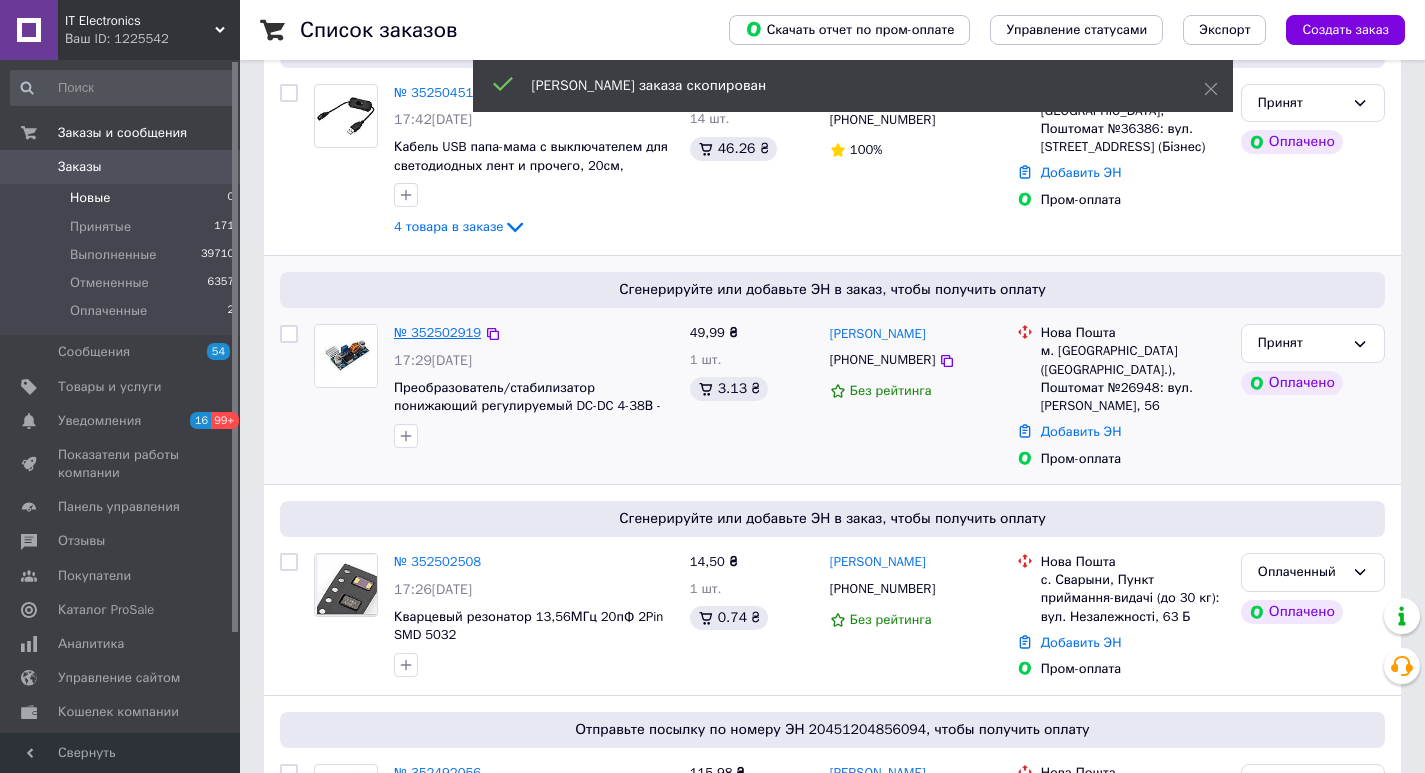 click on "№ 352502919" at bounding box center [437, 332] 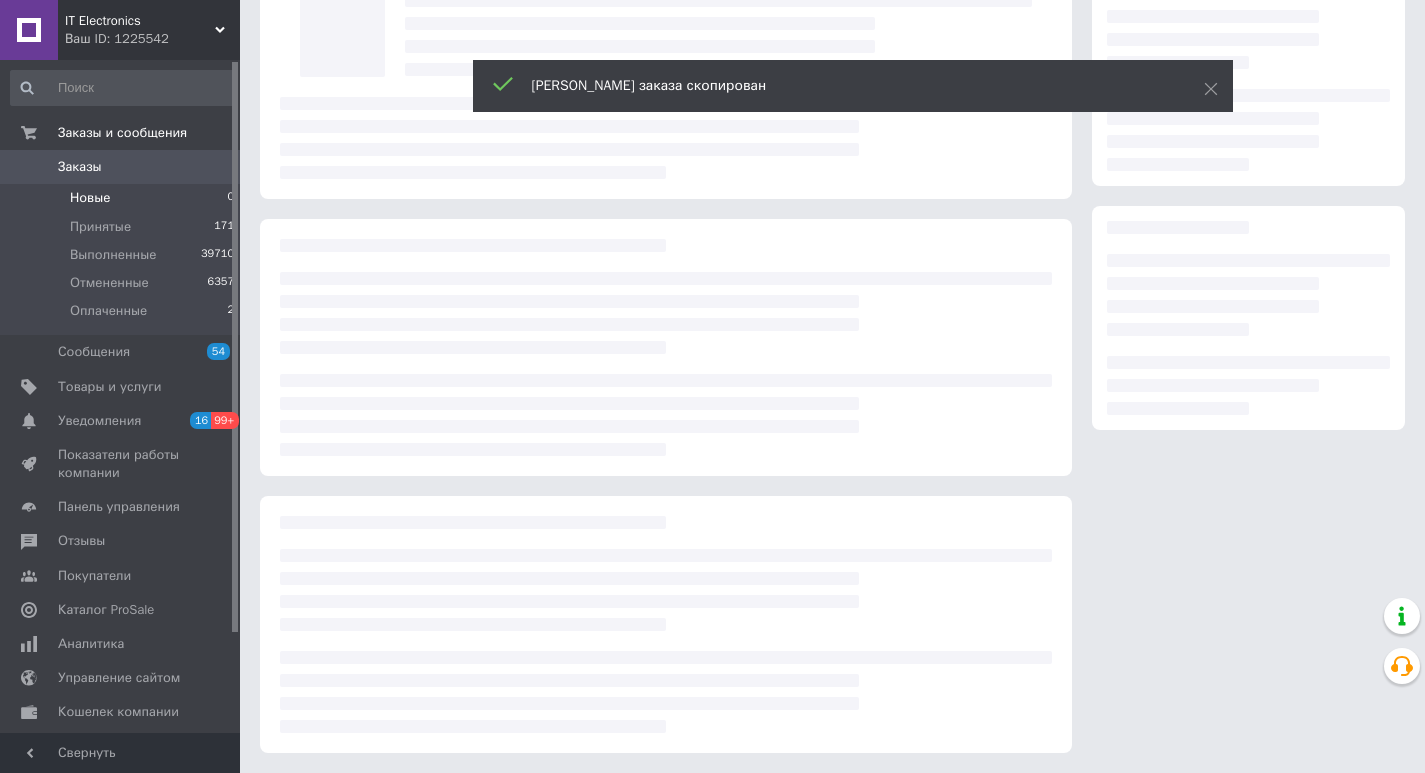 scroll, scrollTop: 0, scrollLeft: 0, axis: both 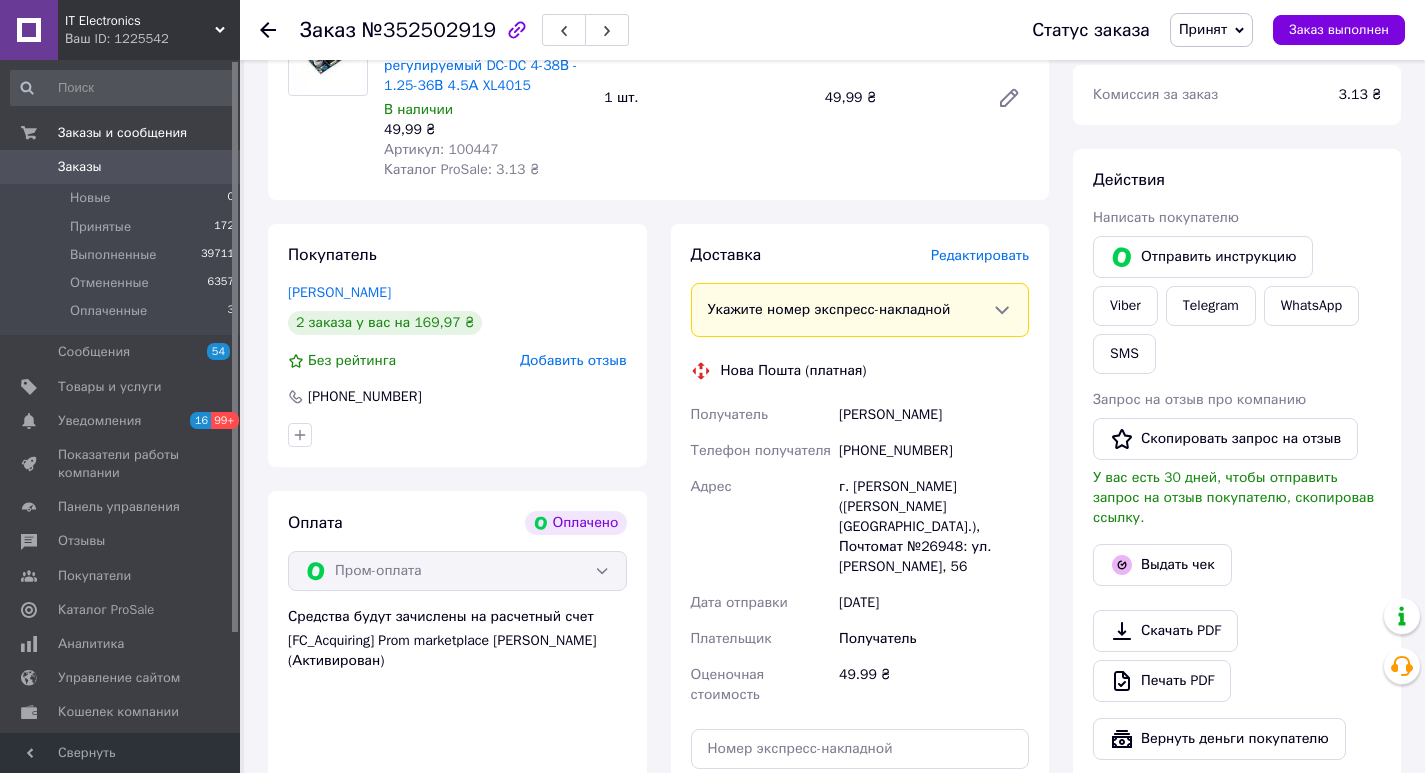 click on "Добавить отзыв" at bounding box center (573, 360) 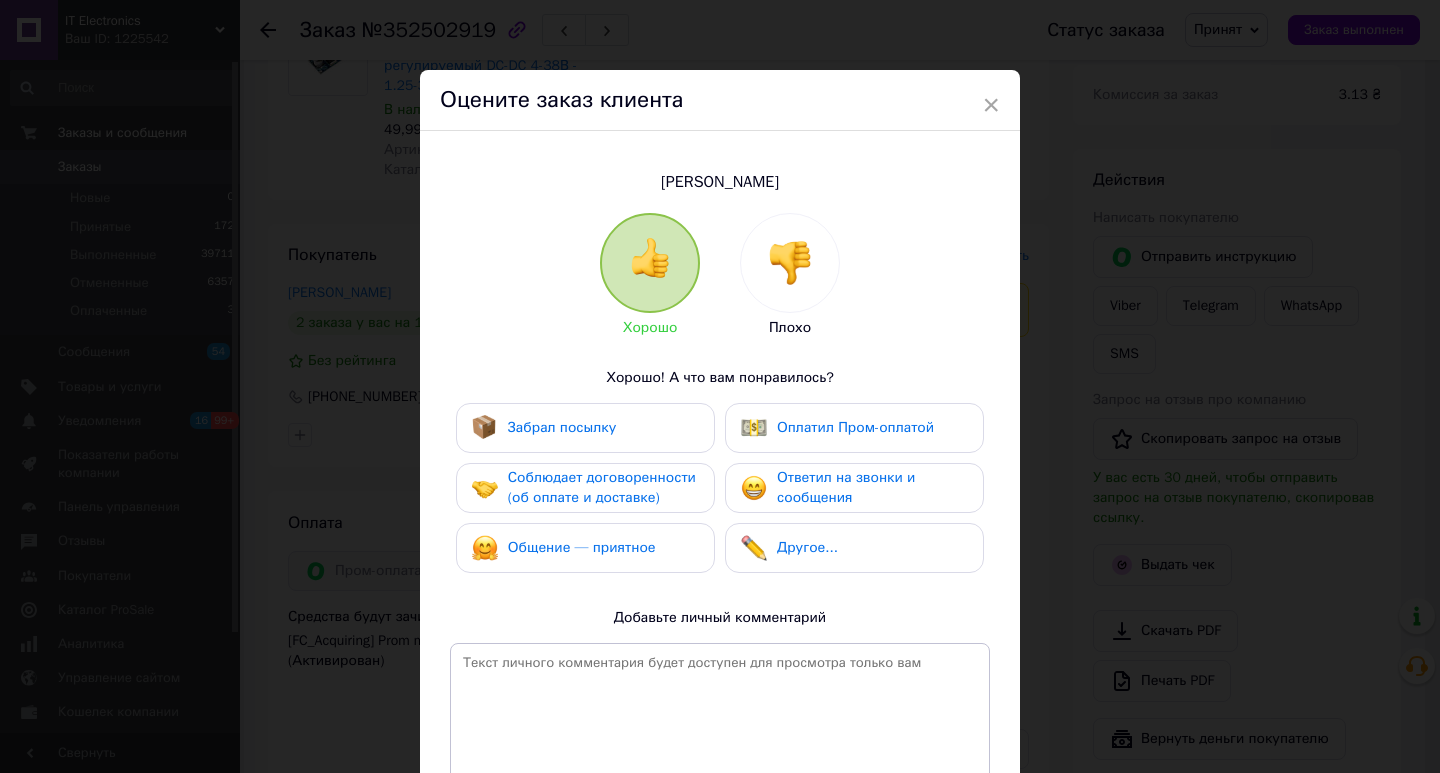 click at bounding box center (790, 263) 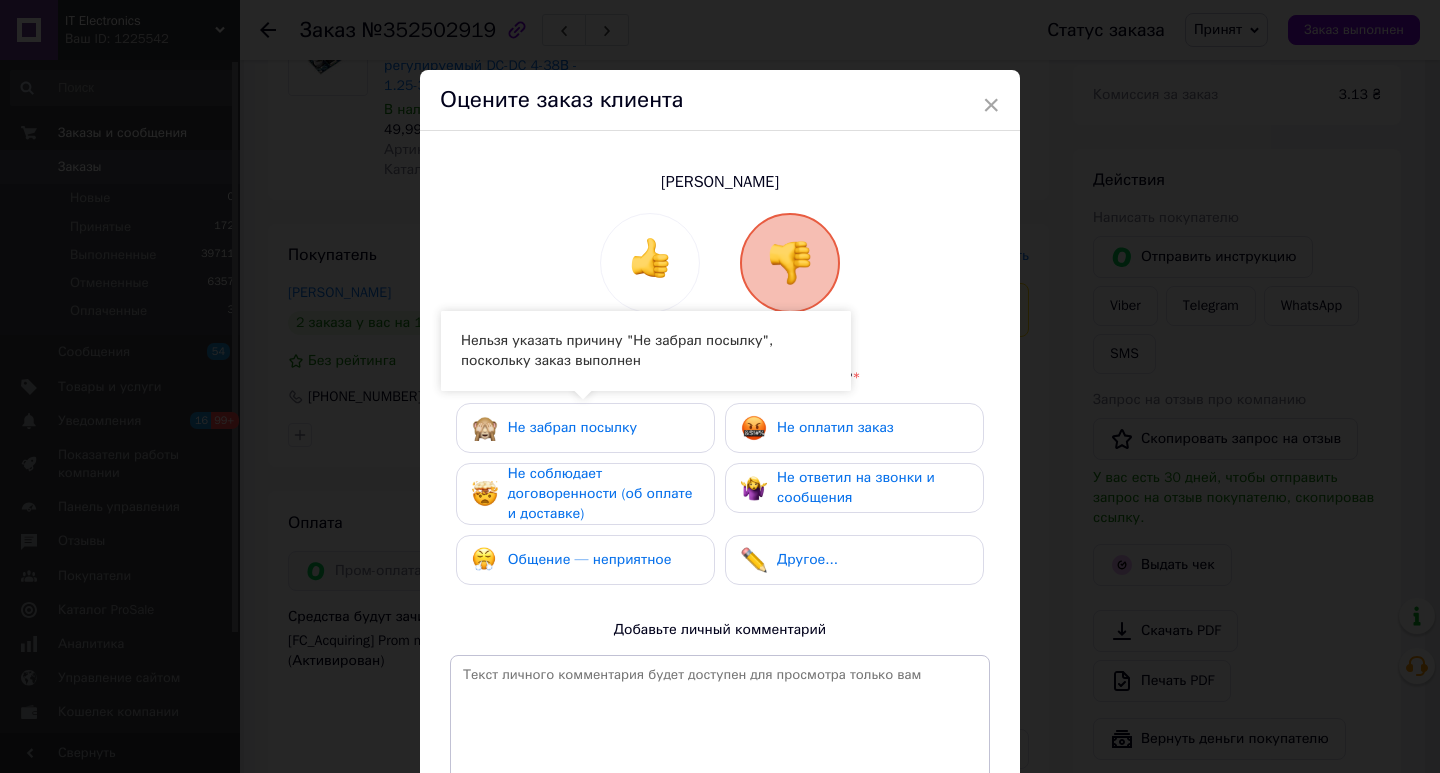 click on "Общение — неприятное" at bounding box center [590, 559] 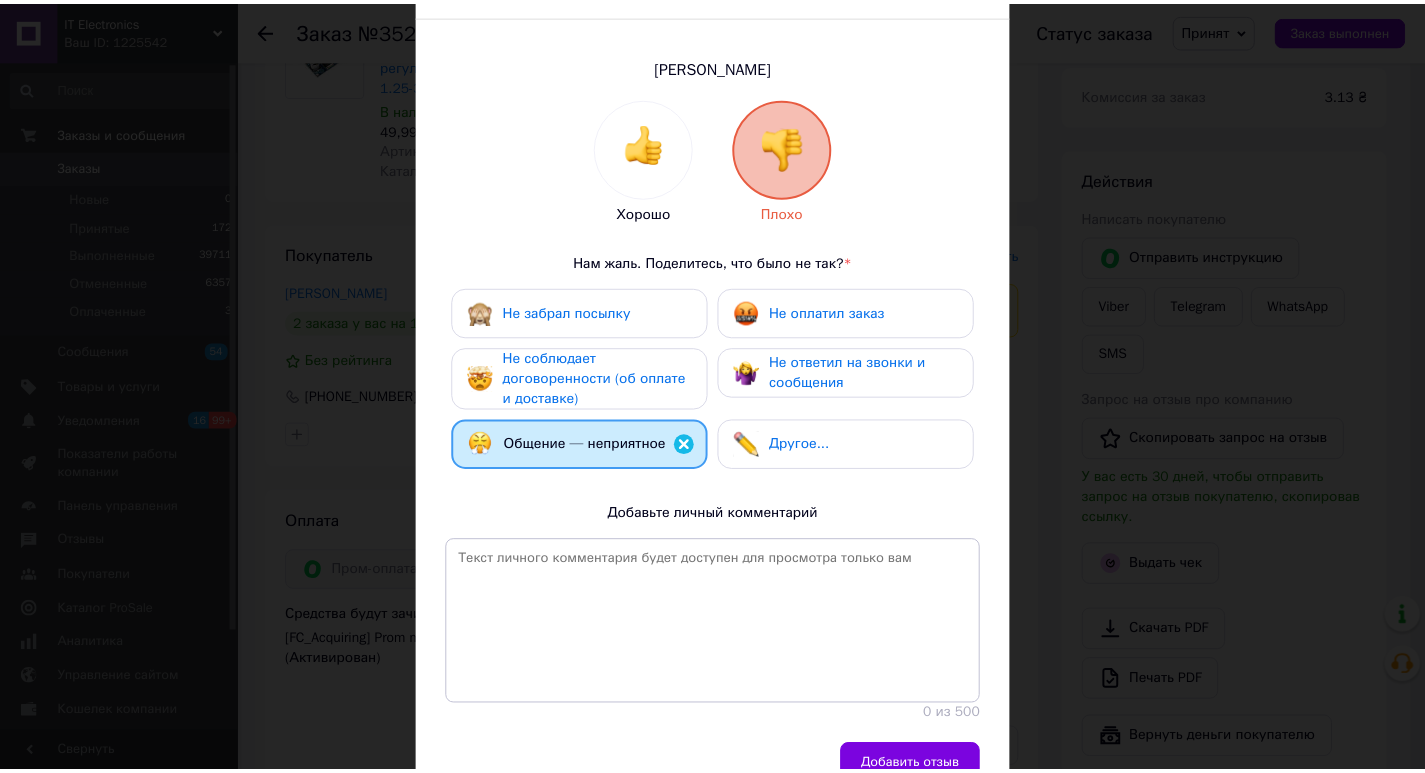 scroll, scrollTop: 210, scrollLeft: 0, axis: vertical 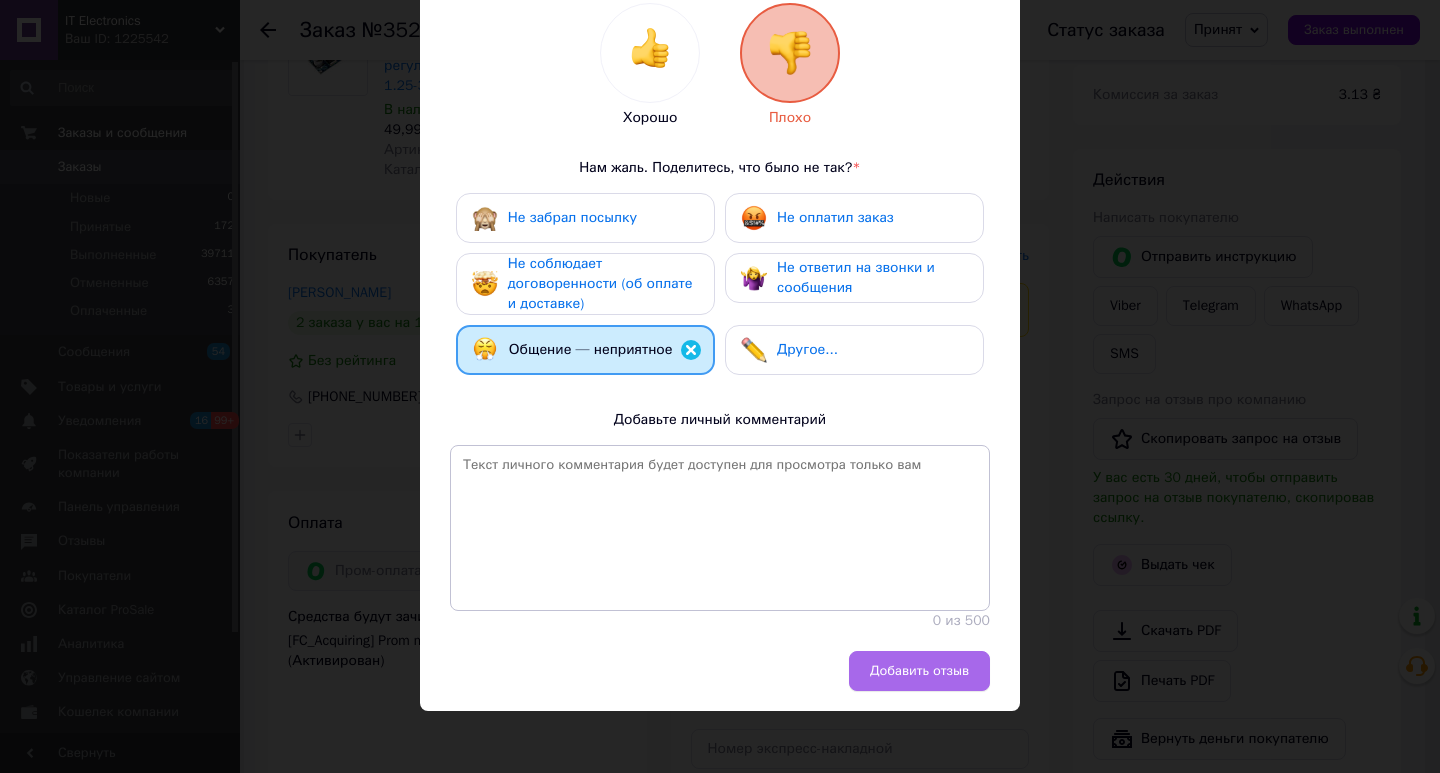 click on "Добавить отзыв" at bounding box center [919, 671] 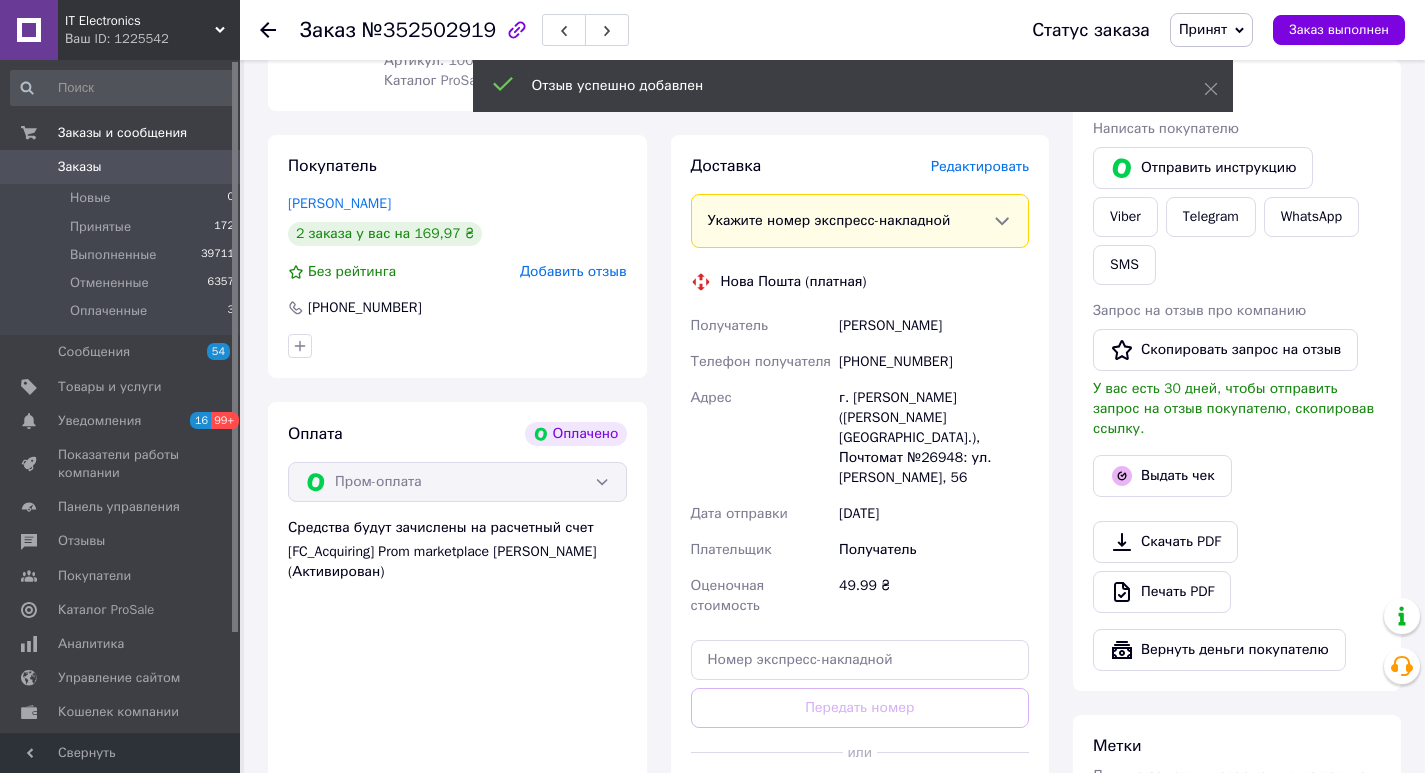 scroll, scrollTop: 1272, scrollLeft: 0, axis: vertical 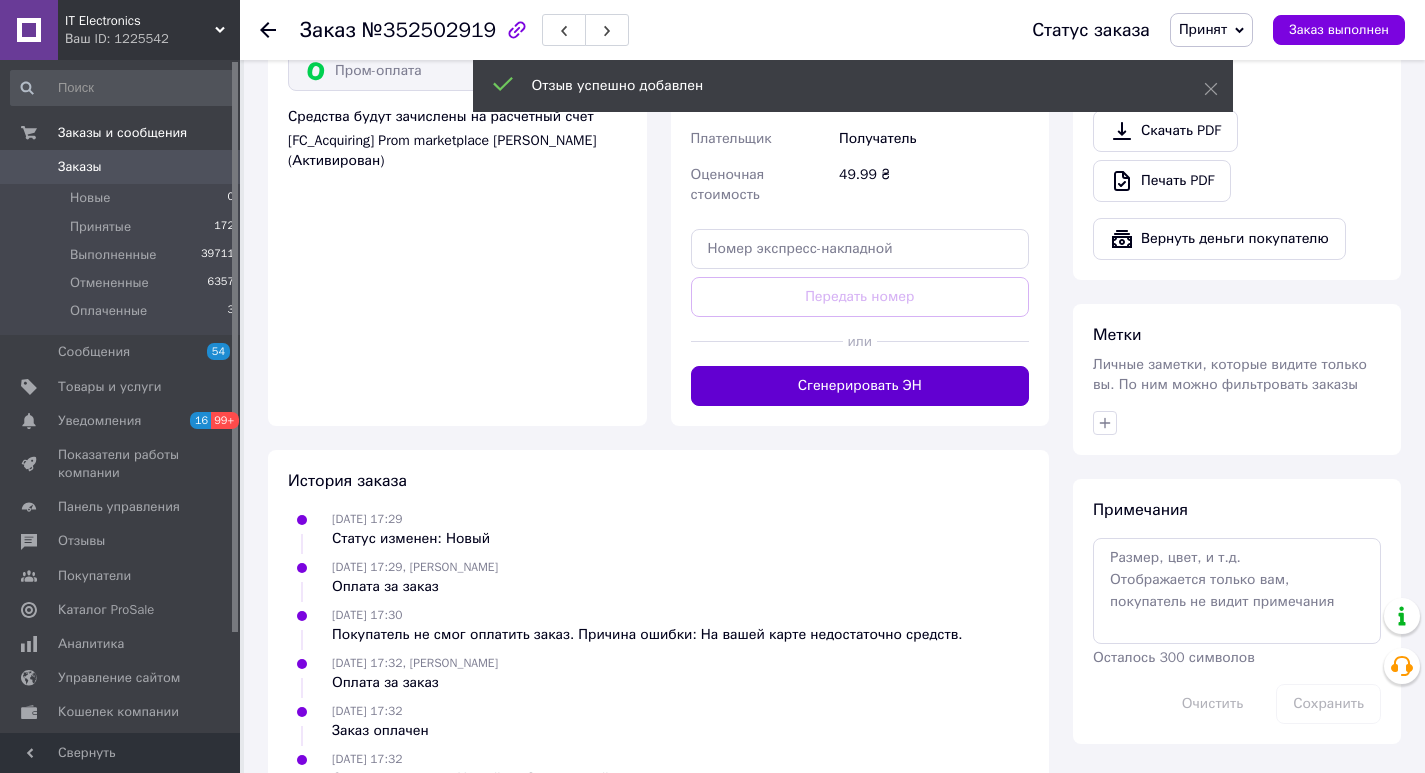 click on "Сгенерировать ЭН" at bounding box center (860, 386) 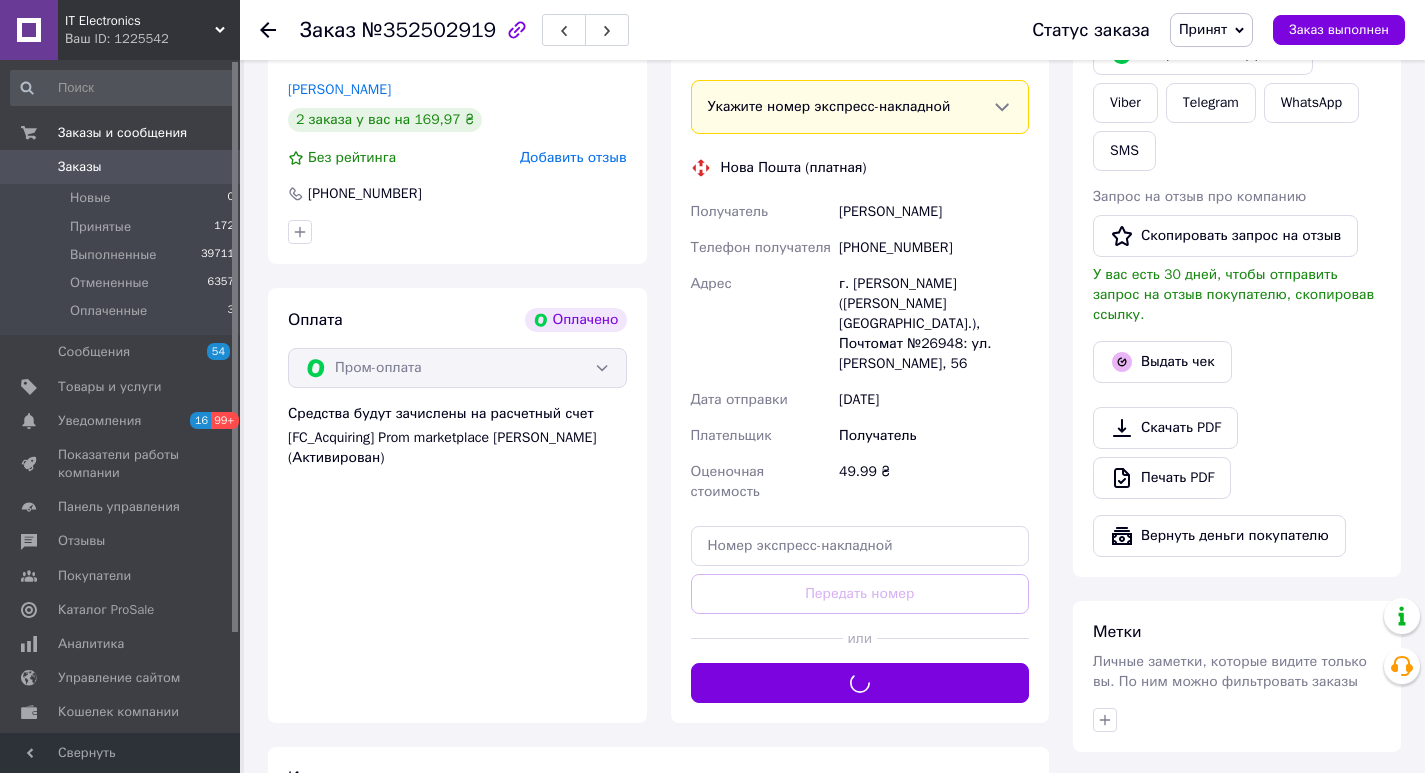 scroll, scrollTop: 972, scrollLeft: 0, axis: vertical 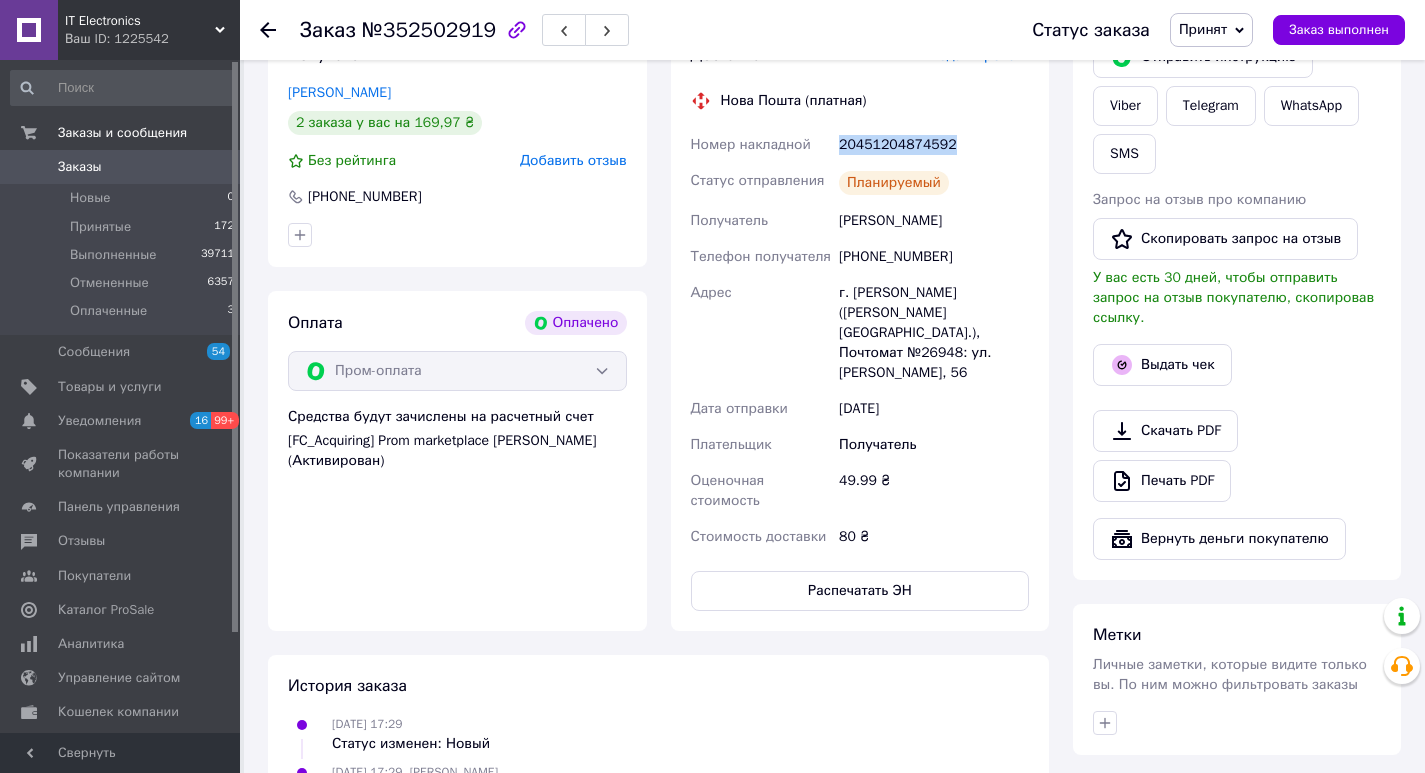 drag, startPoint x: 947, startPoint y: 144, endPoint x: 839, endPoint y: 147, distance: 108.04166 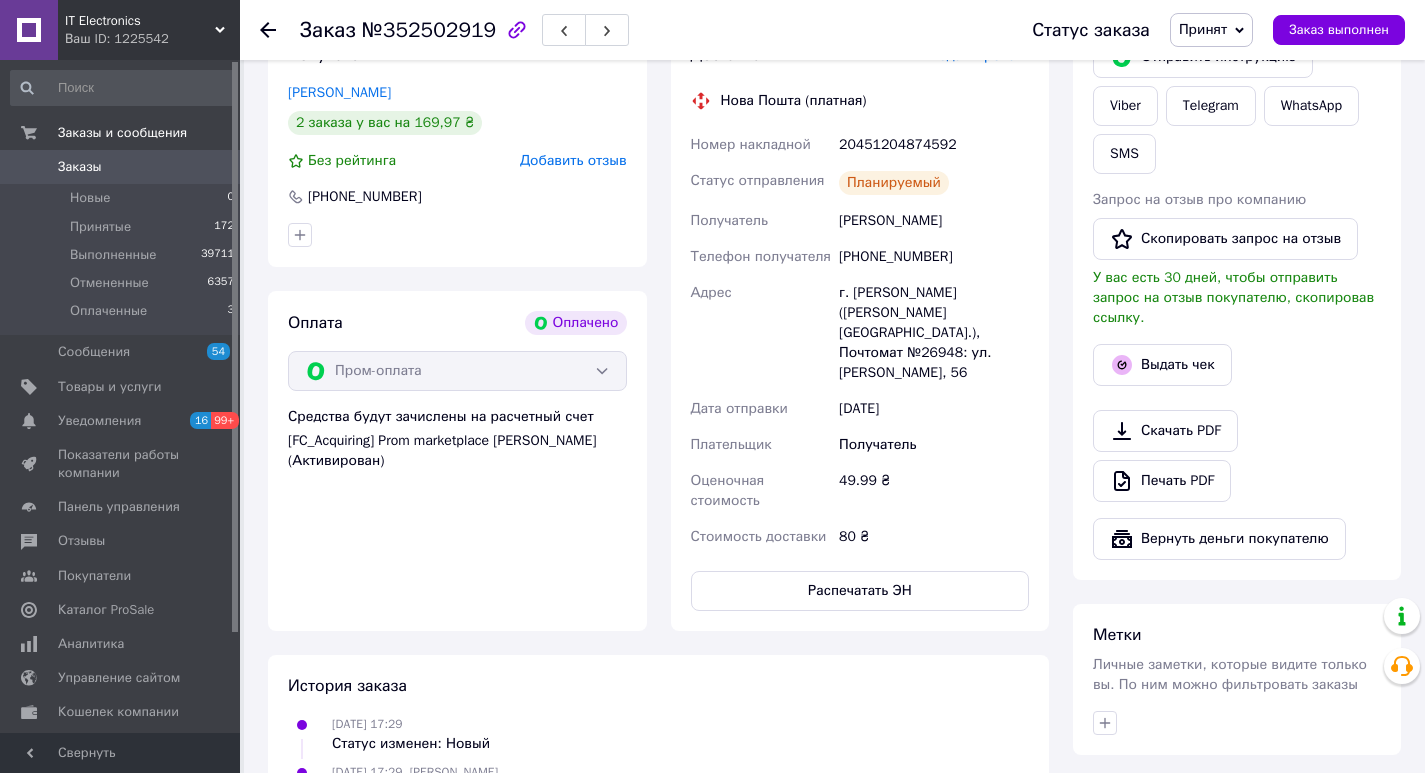 click 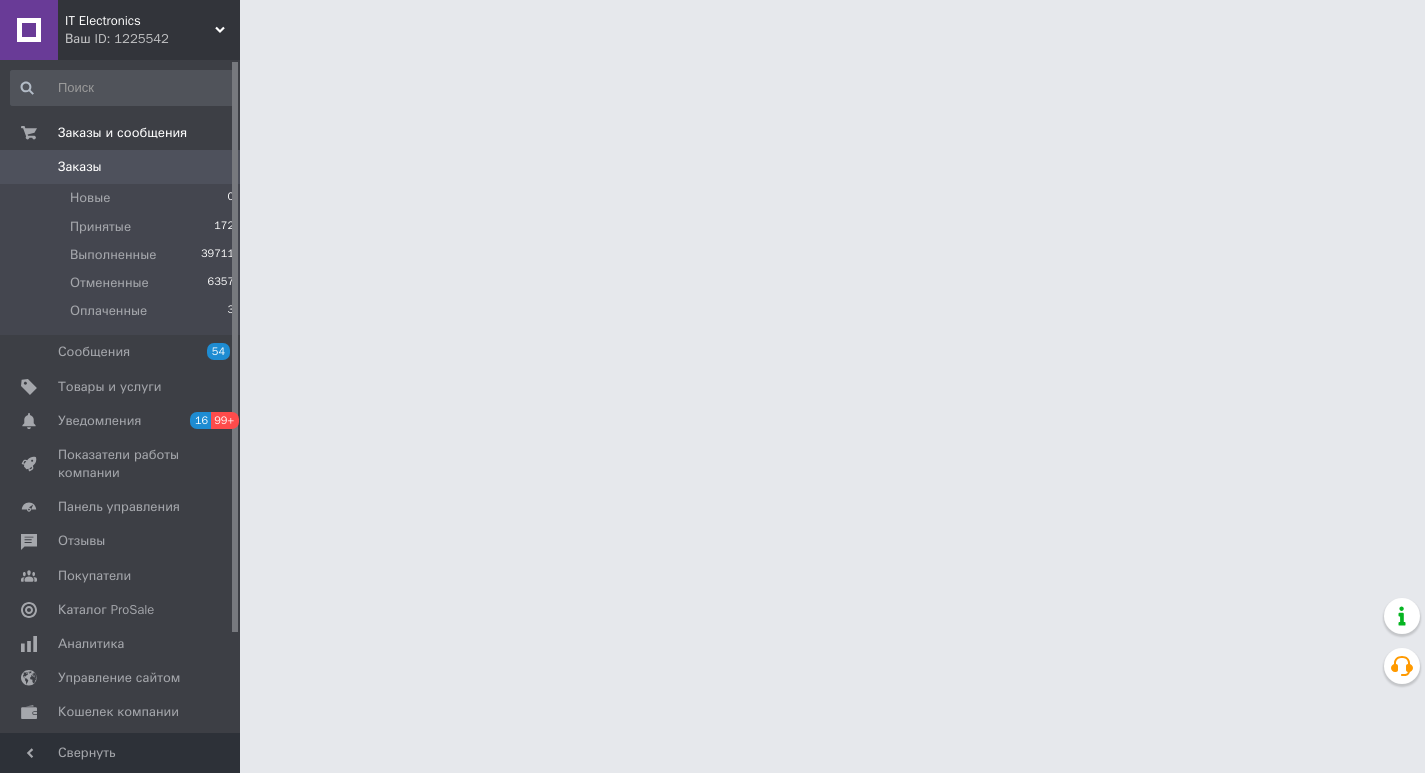 scroll, scrollTop: 0, scrollLeft: 0, axis: both 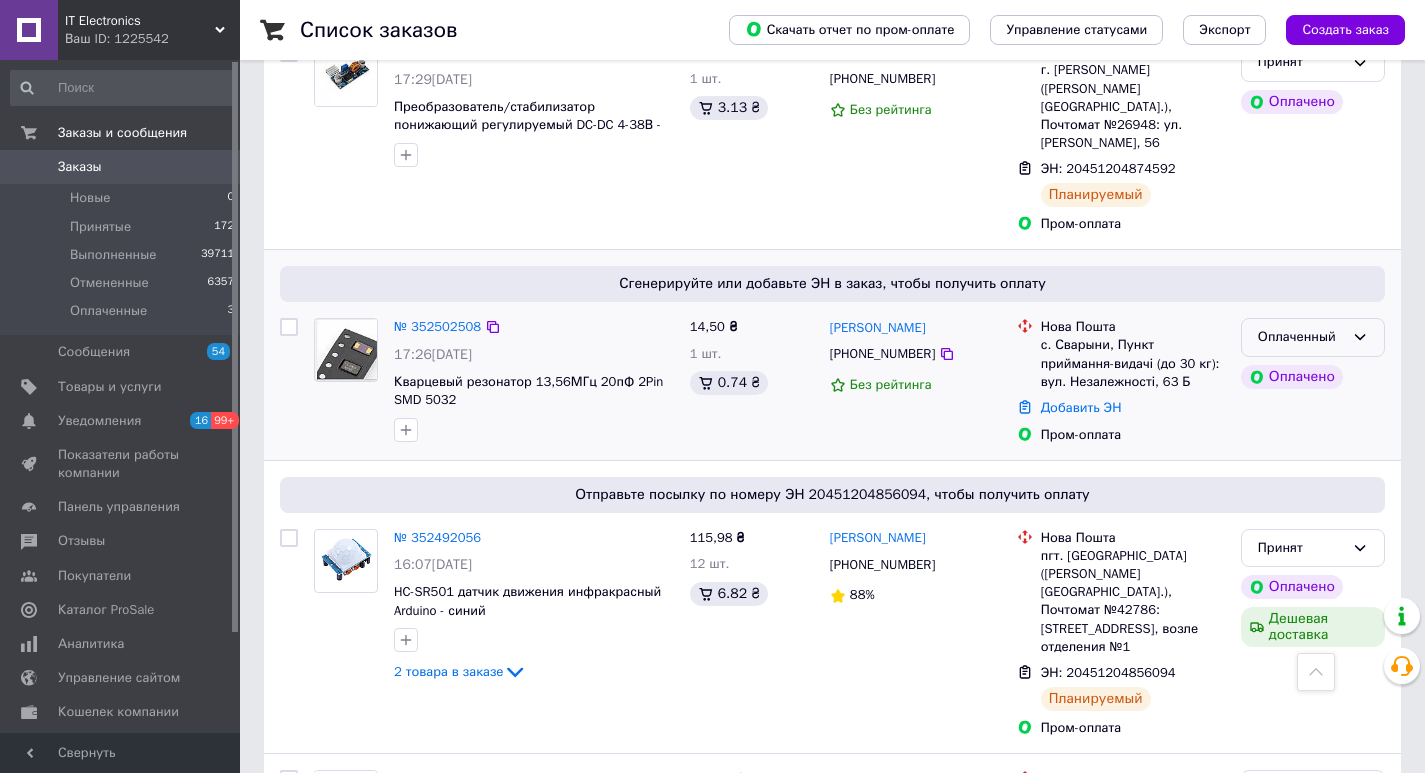 click 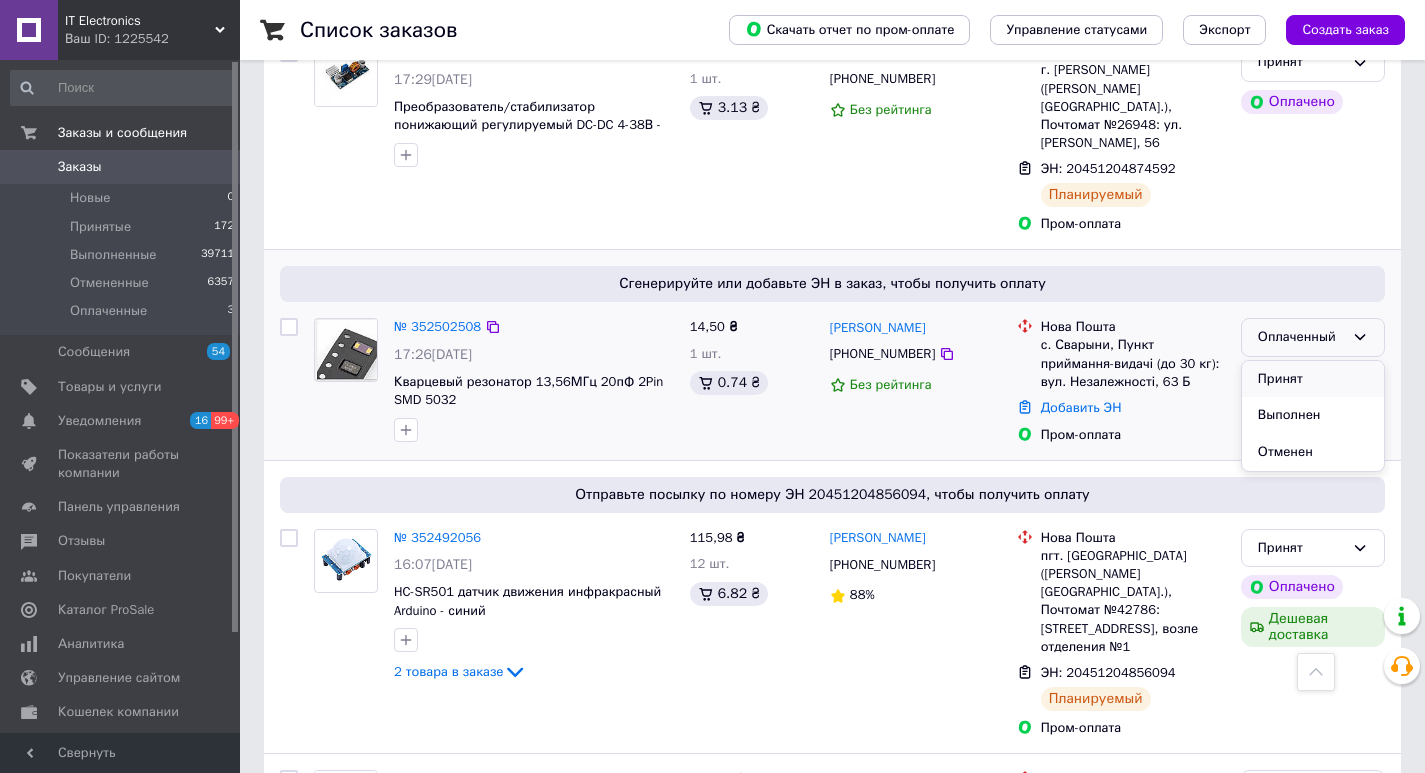 click on "Принят" at bounding box center (1313, 379) 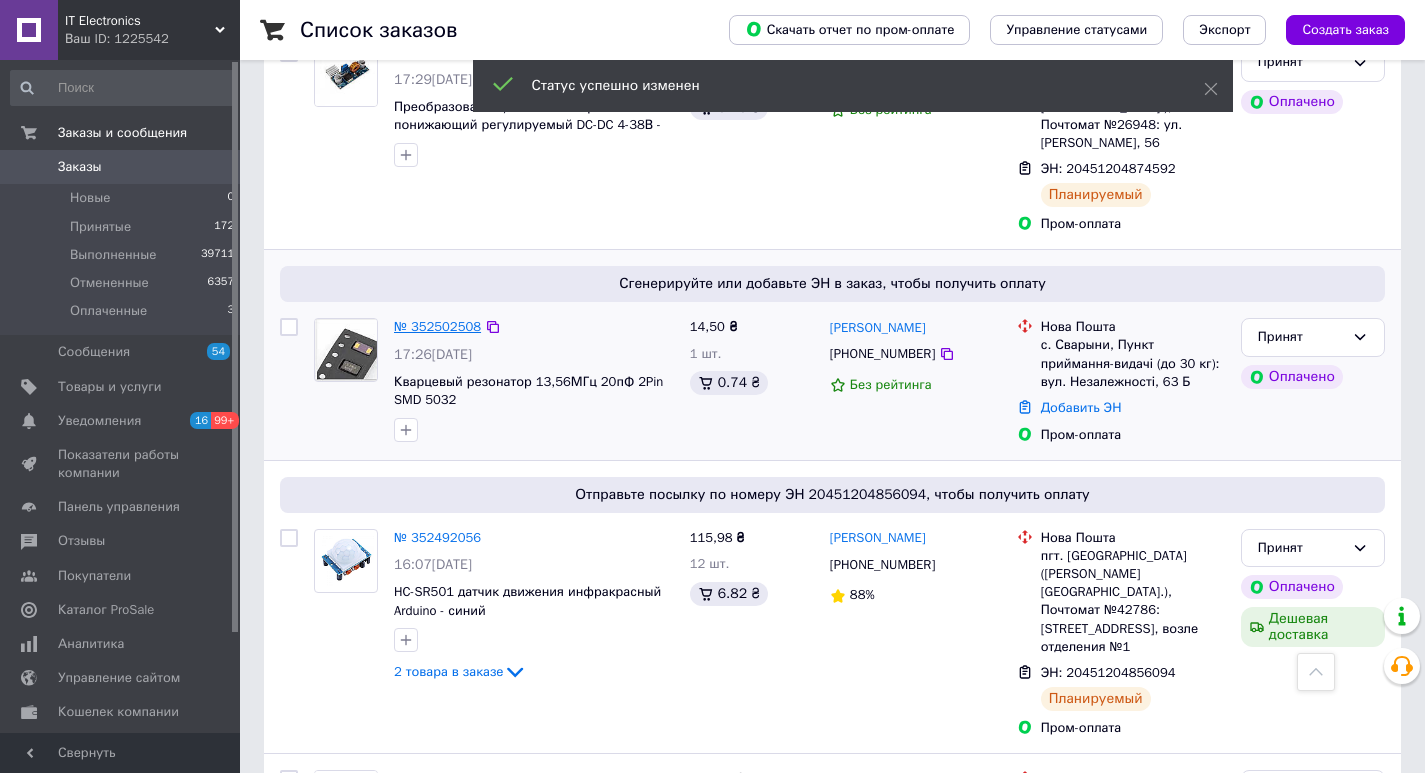 click on "№ 352502508" at bounding box center (437, 326) 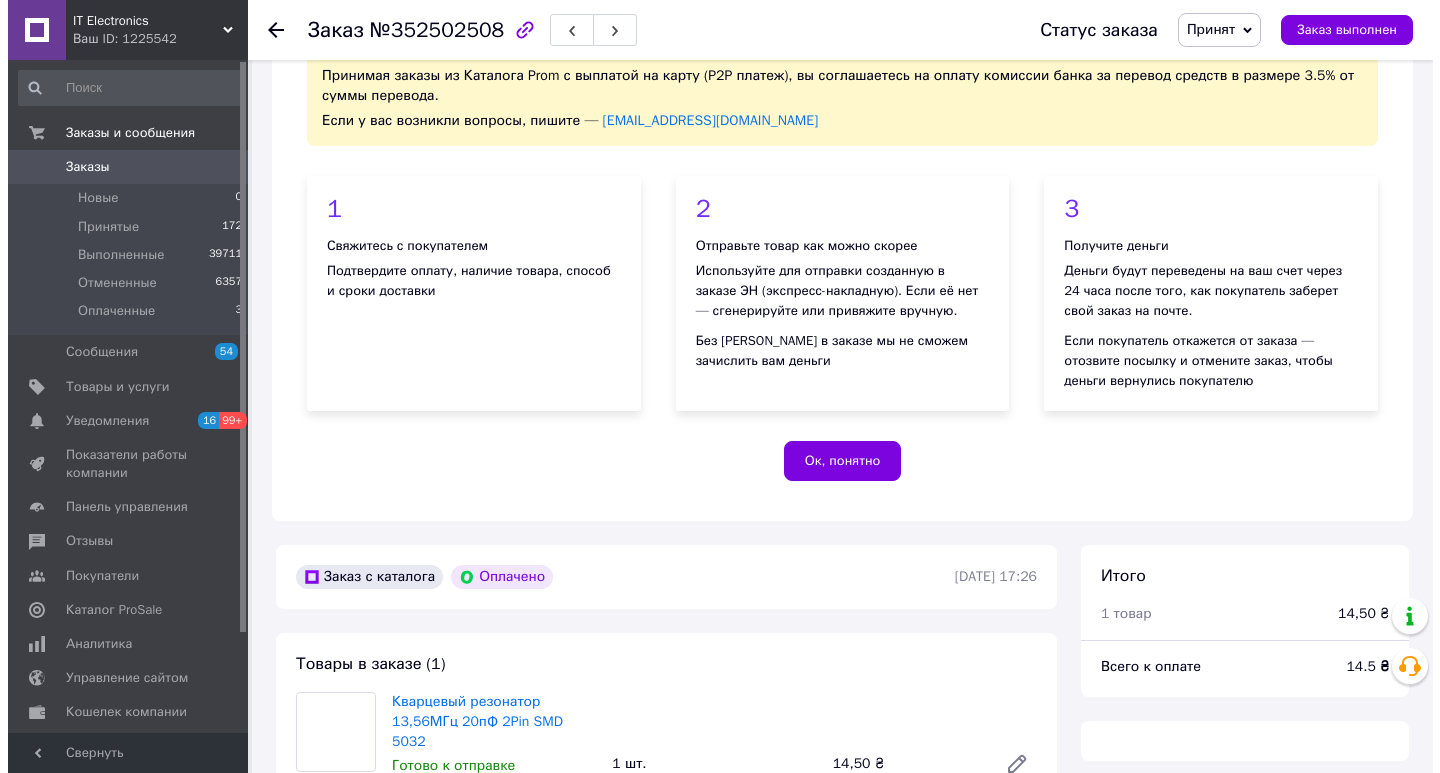 scroll, scrollTop: 481, scrollLeft: 0, axis: vertical 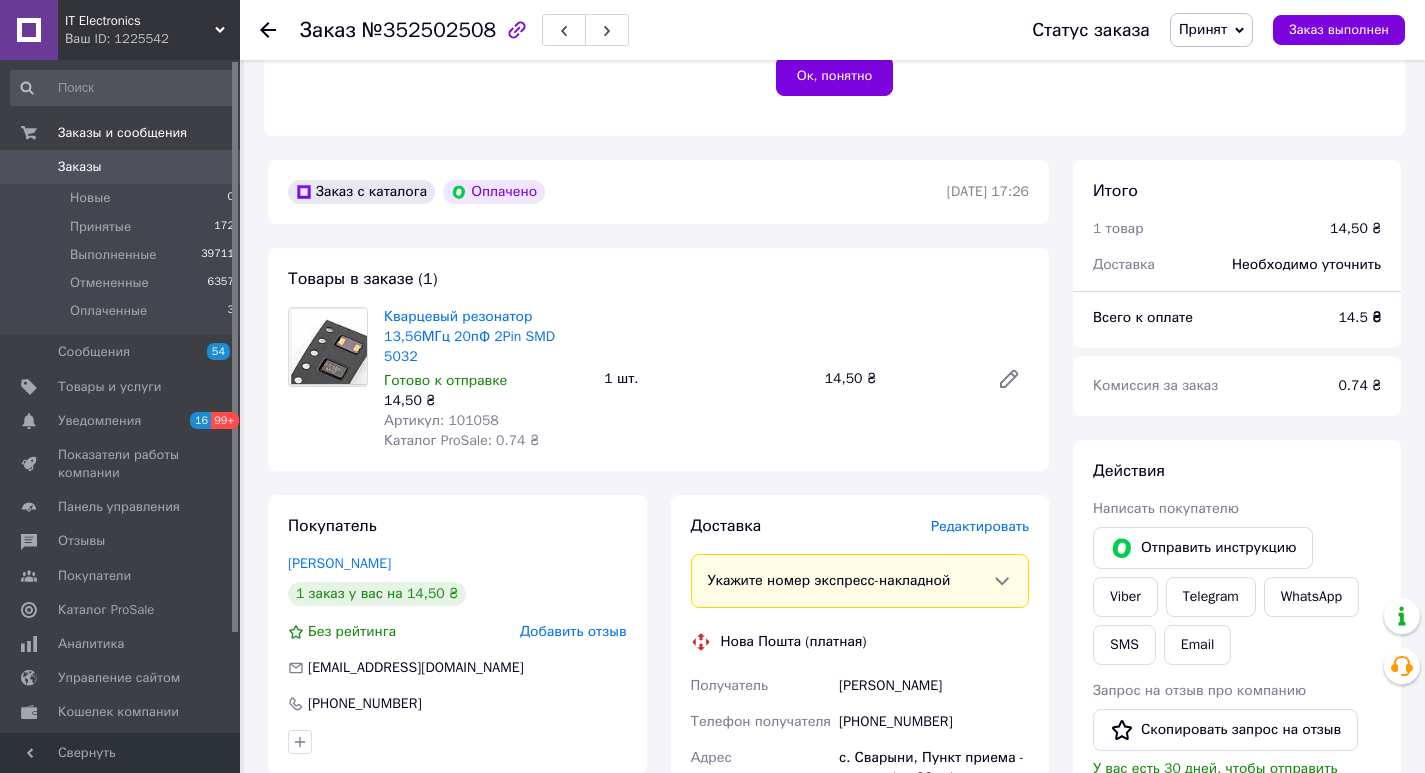 click on "Добавить отзыв" at bounding box center (573, 631) 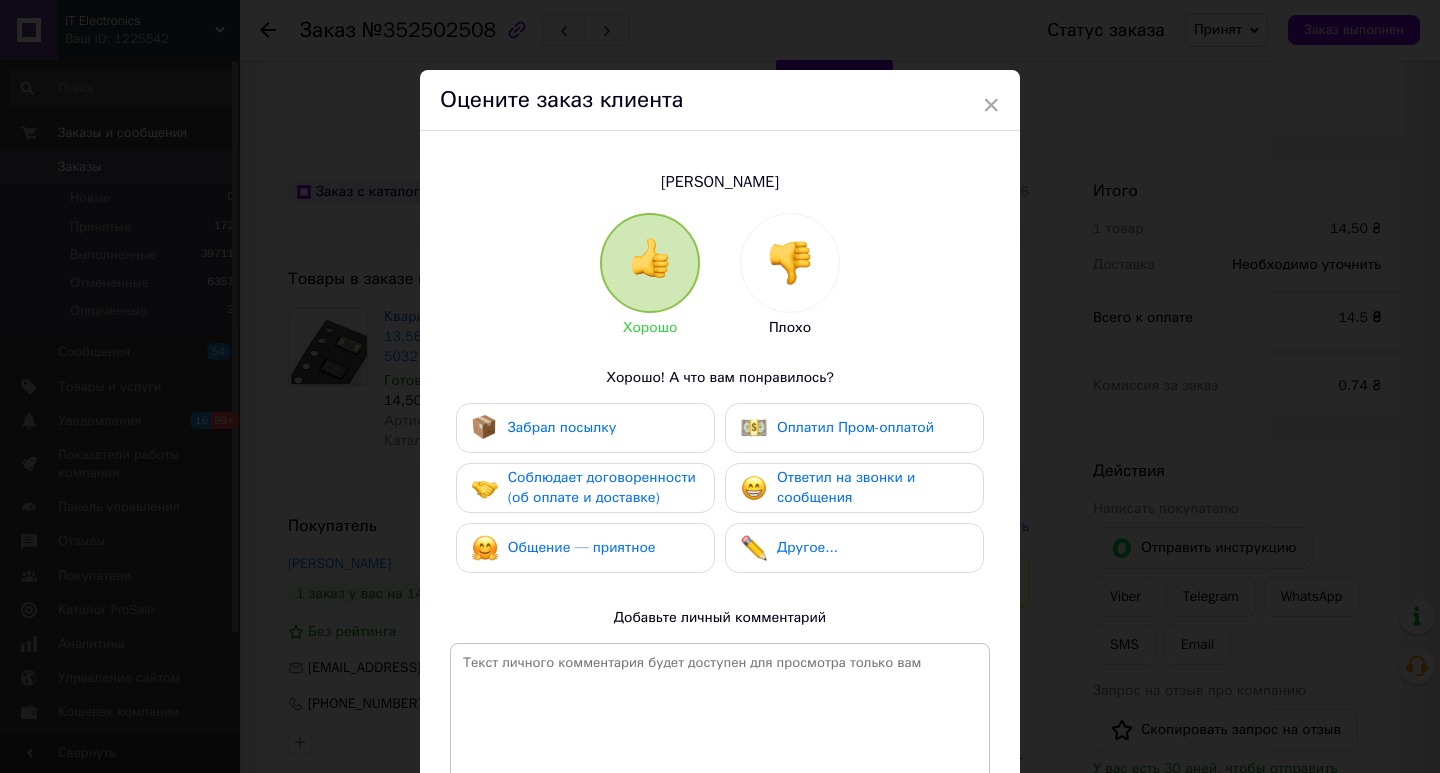 click at bounding box center [790, 263] 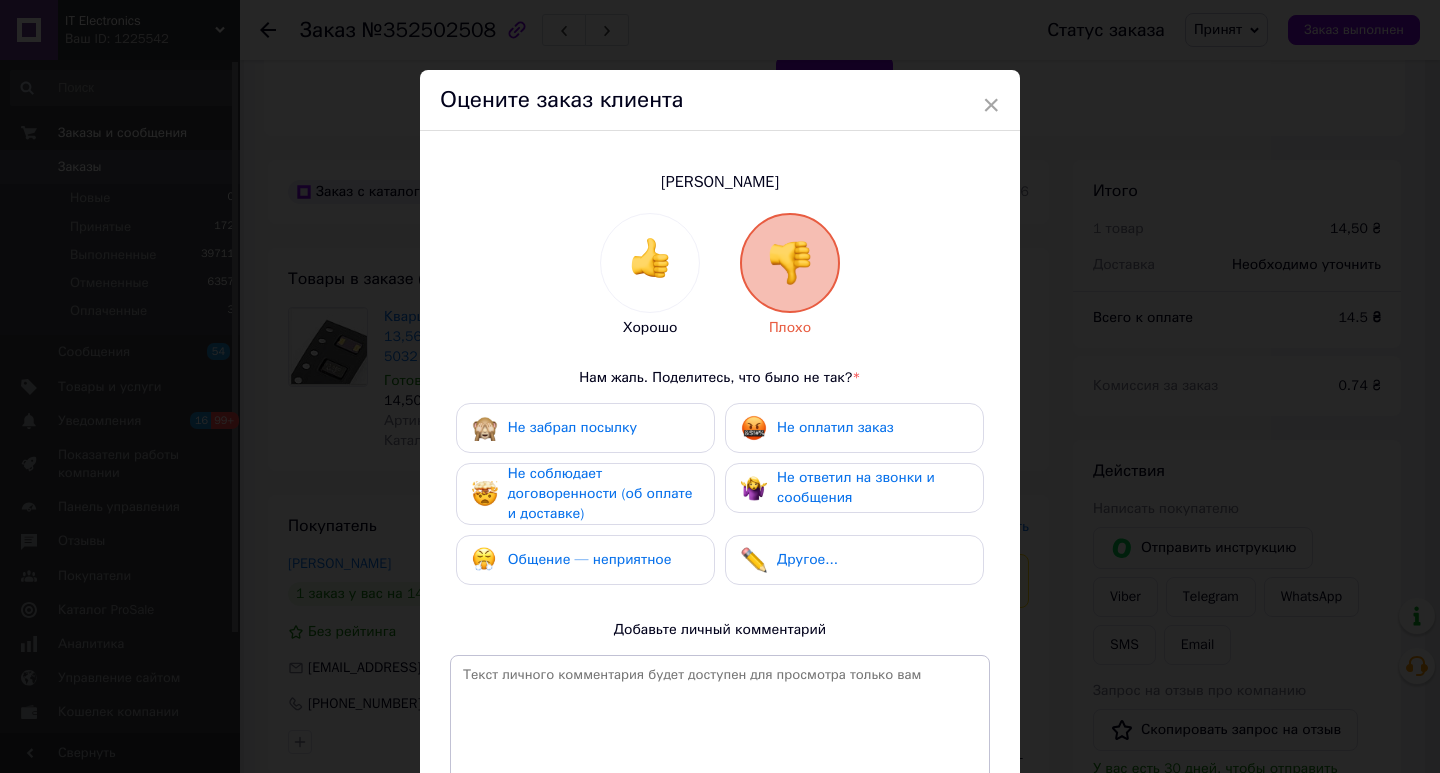 click on "Не оплатил заказ" at bounding box center [835, 427] 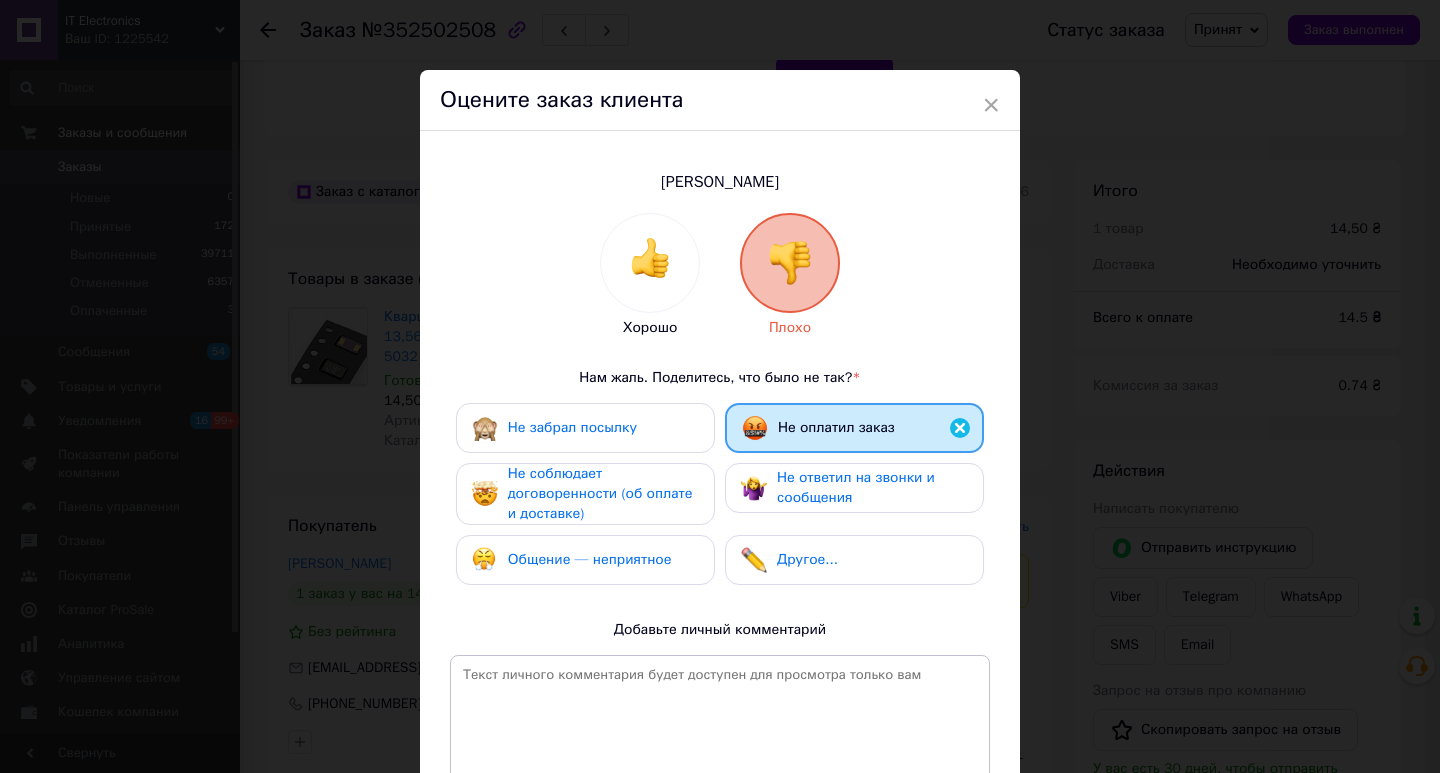 click on "Не оплатил заказ" at bounding box center [836, 428] 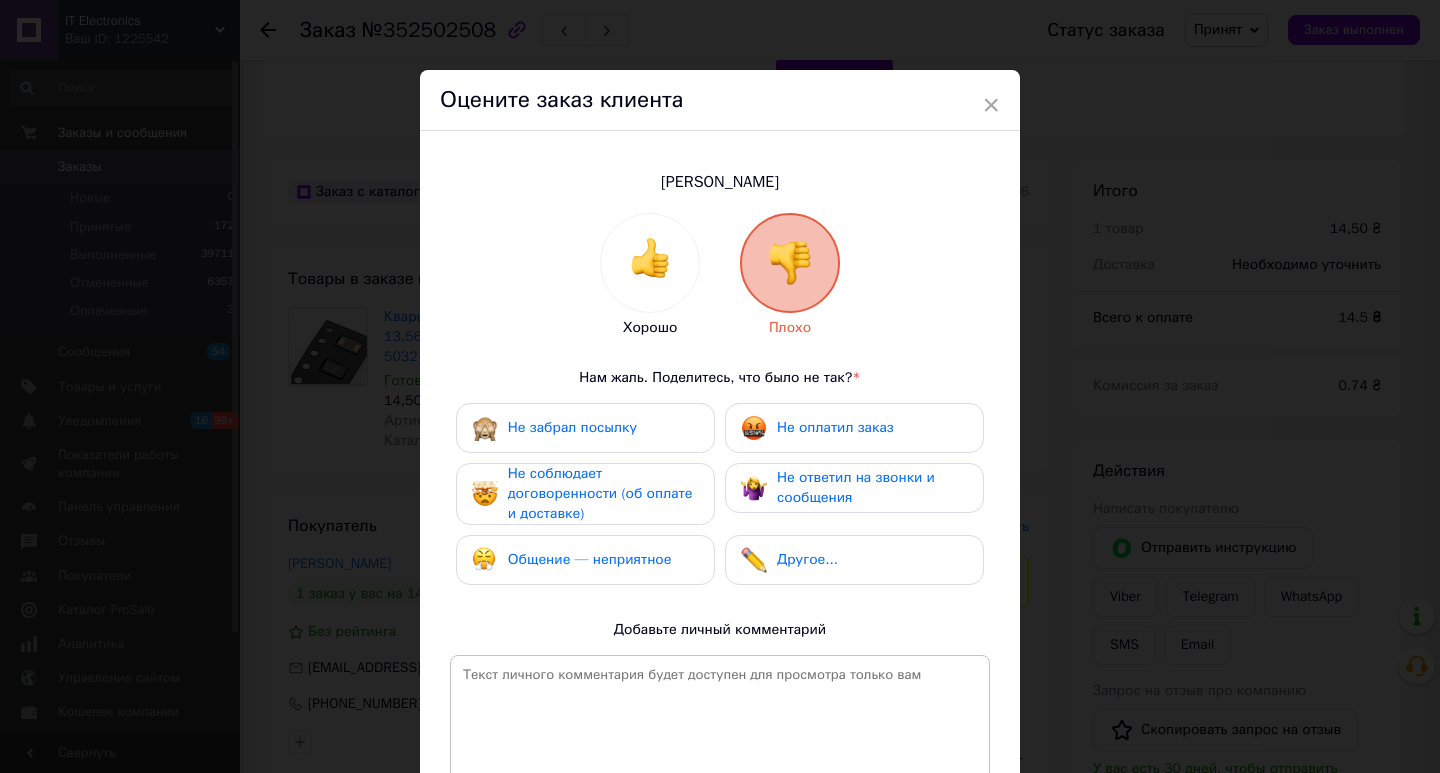 click on "Общение — неприятное" at bounding box center (572, 560) 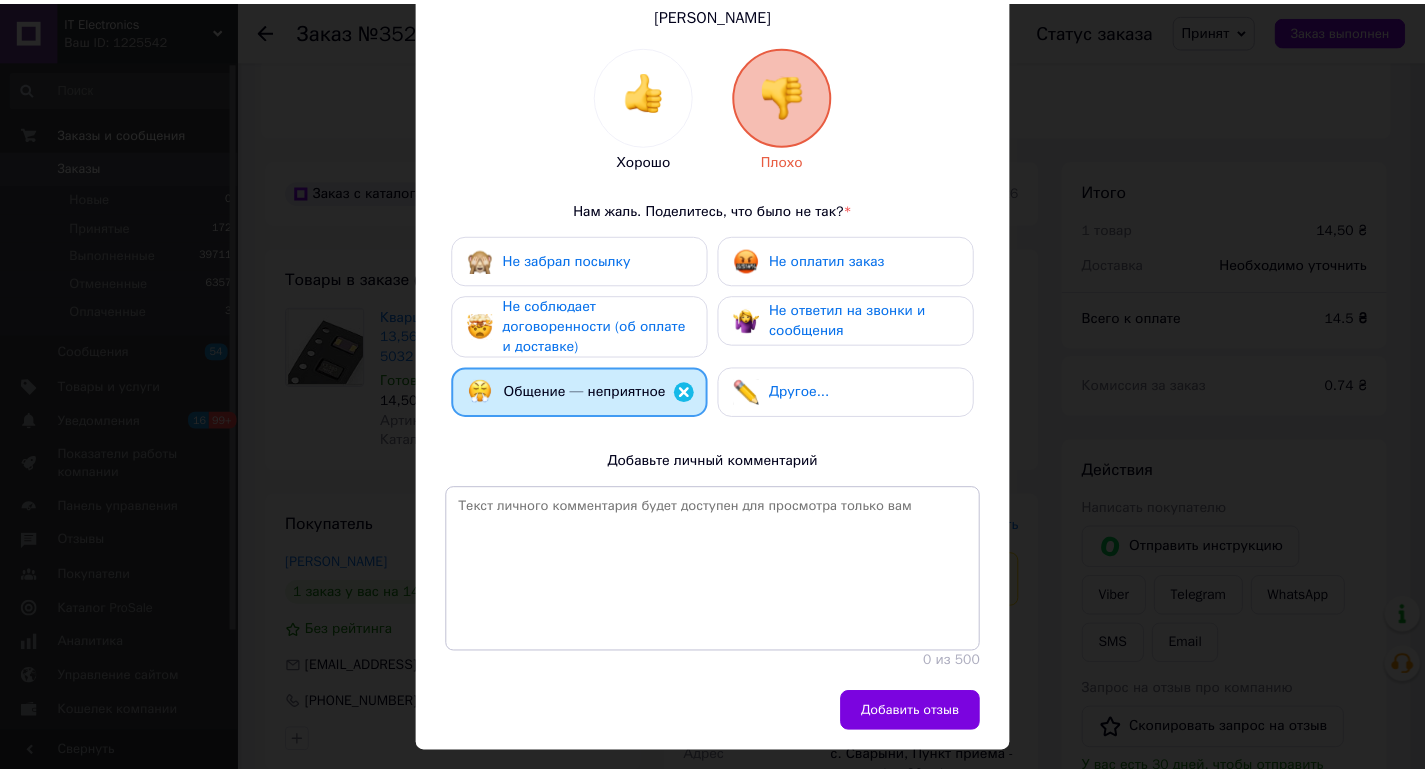 scroll, scrollTop: 210, scrollLeft: 0, axis: vertical 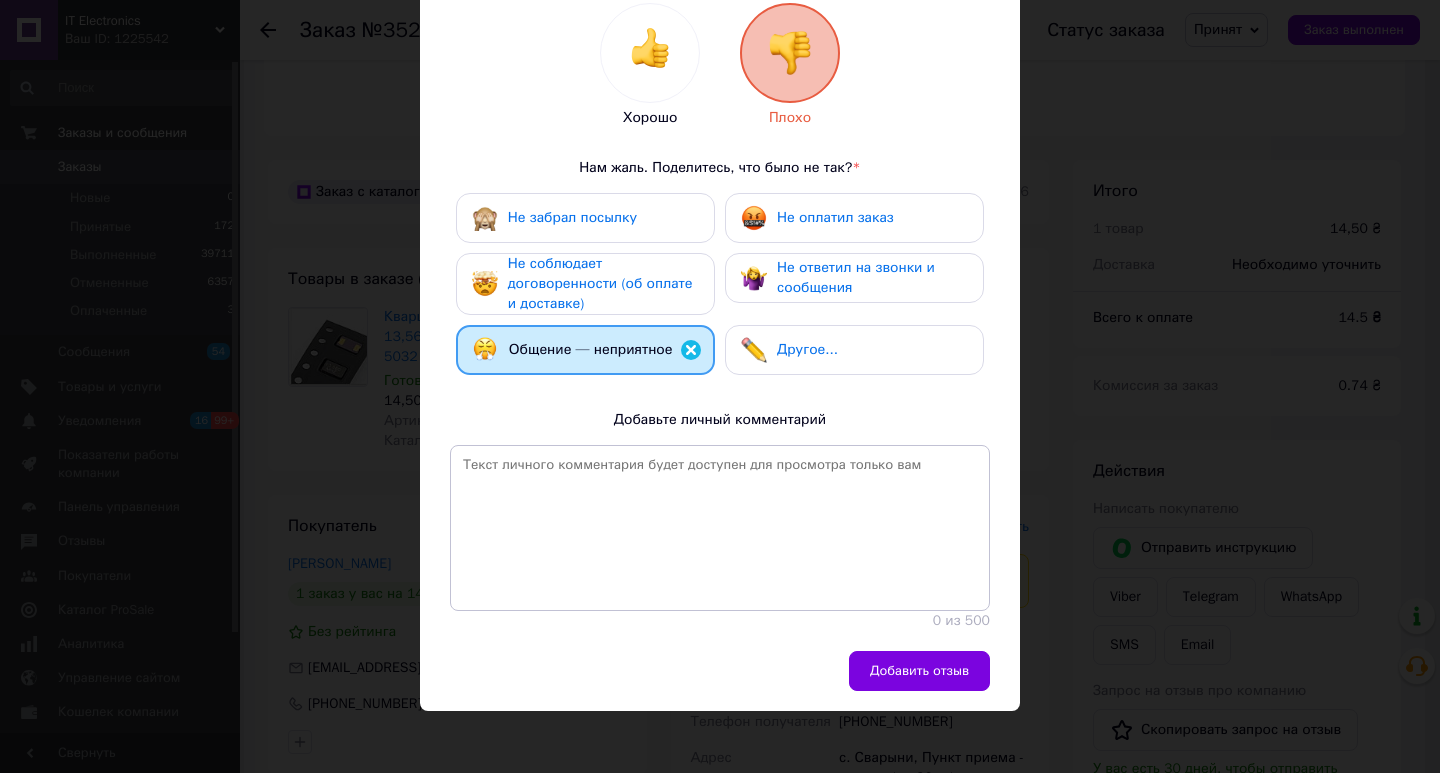 drag, startPoint x: 899, startPoint y: 659, endPoint x: 882, endPoint y: 650, distance: 19.235384 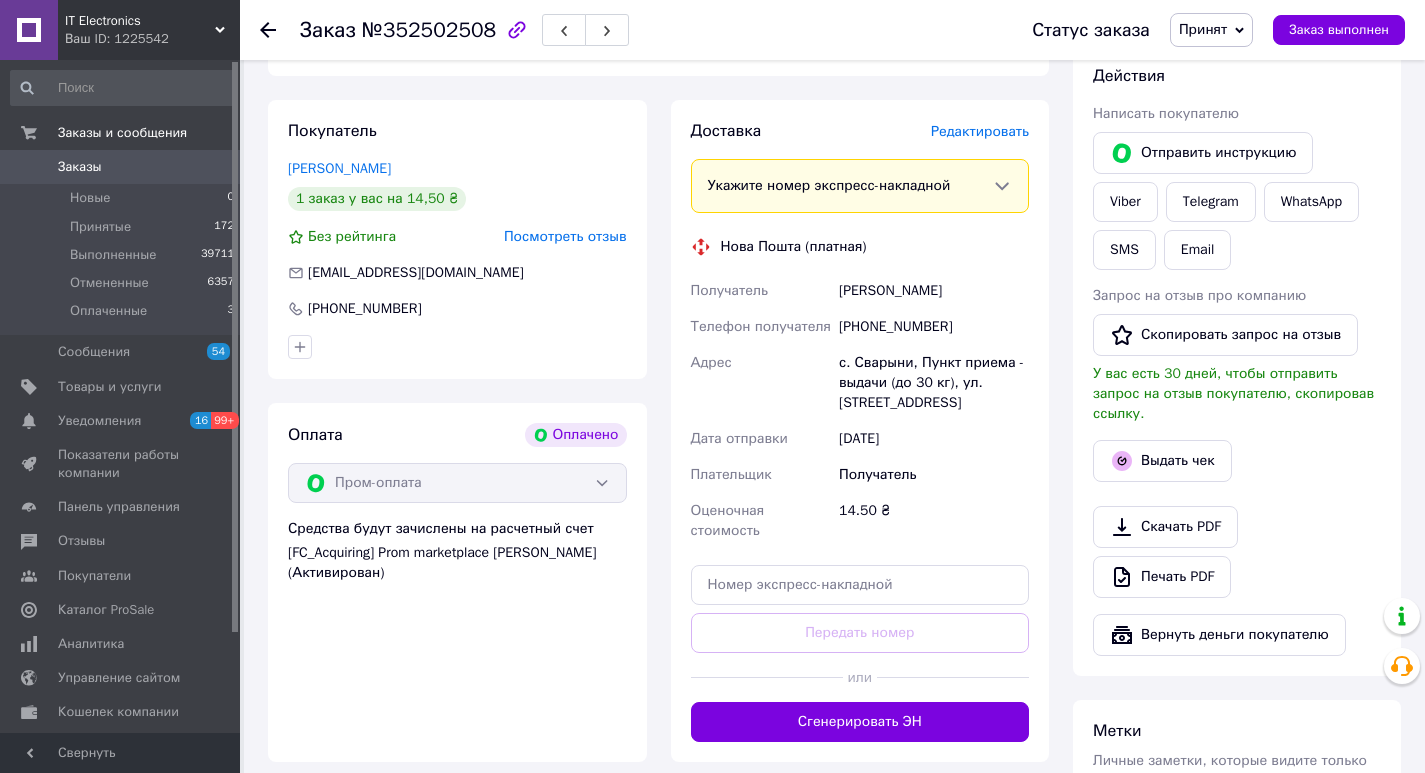 scroll, scrollTop: 878, scrollLeft: 0, axis: vertical 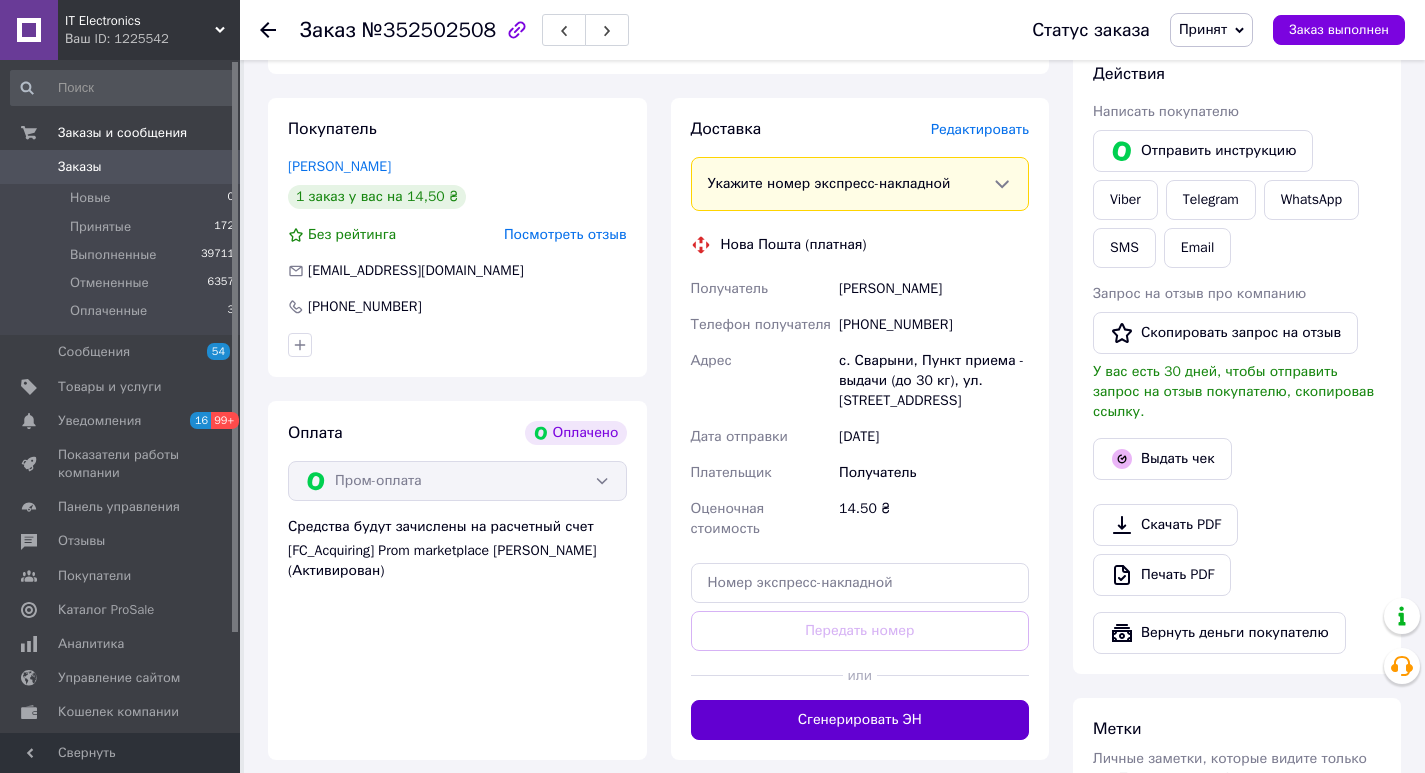 click on "Сгенерировать ЭН" at bounding box center (860, 720) 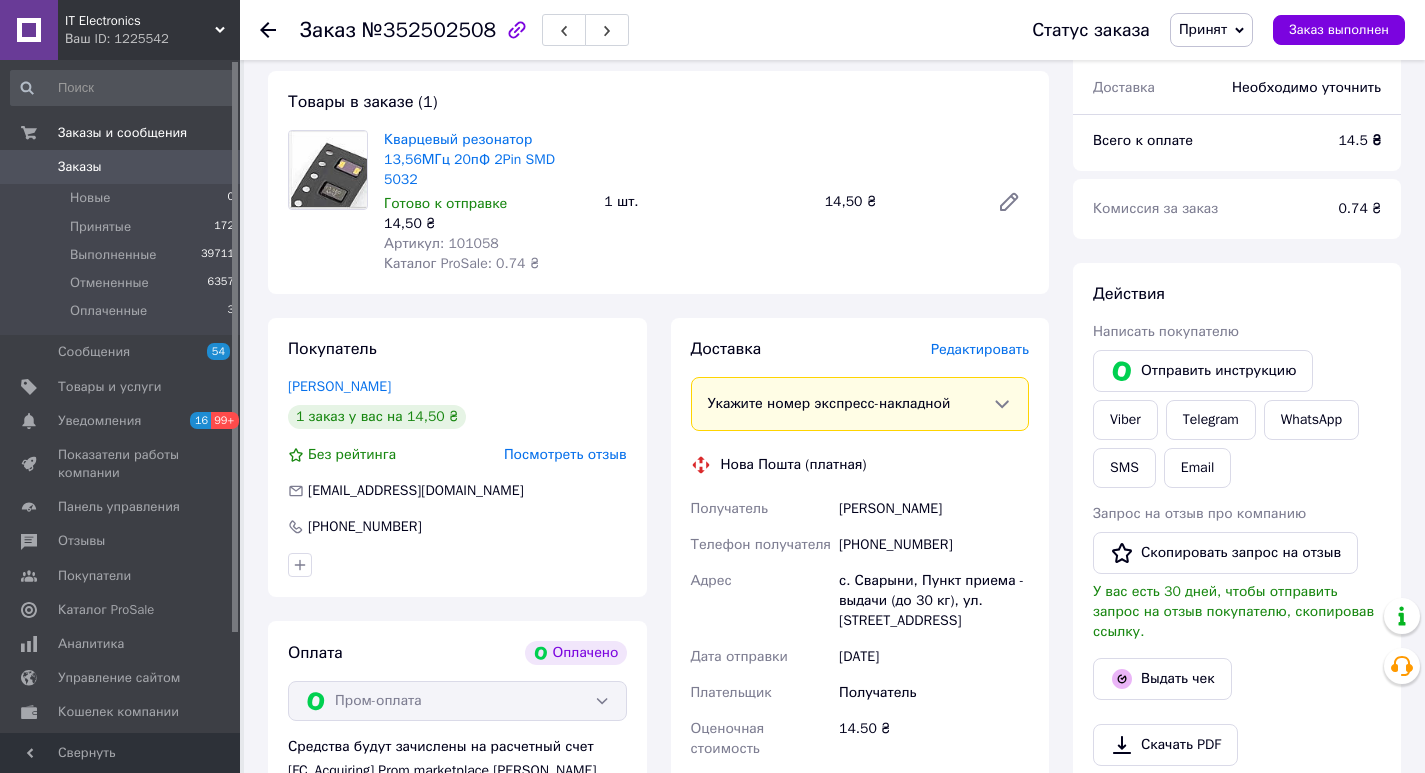 scroll, scrollTop: 578, scrollLeft: 0, axis: vertical 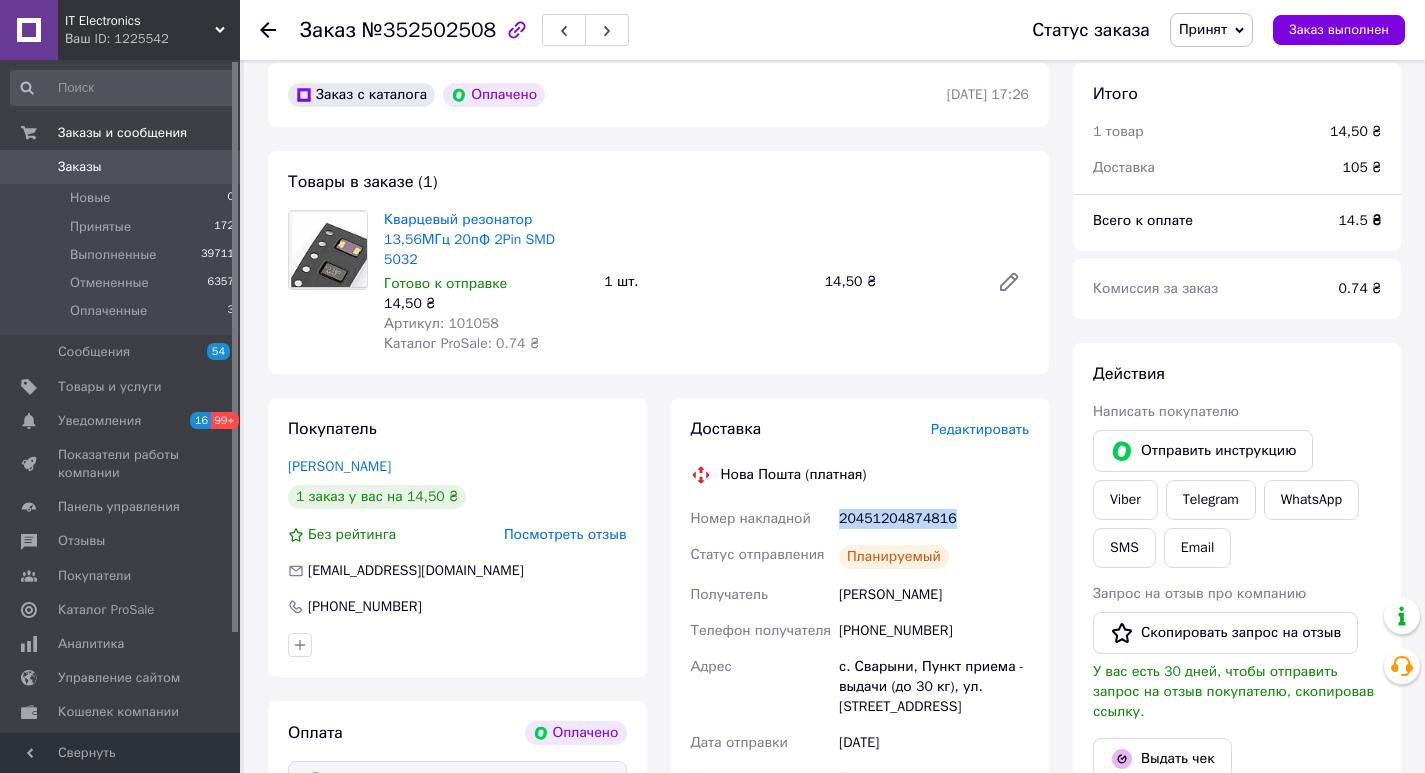 drag, startPoint x: 952, startPoint y: 500, endPoint x: 840, endPoint y: 502, distance: 112.01785 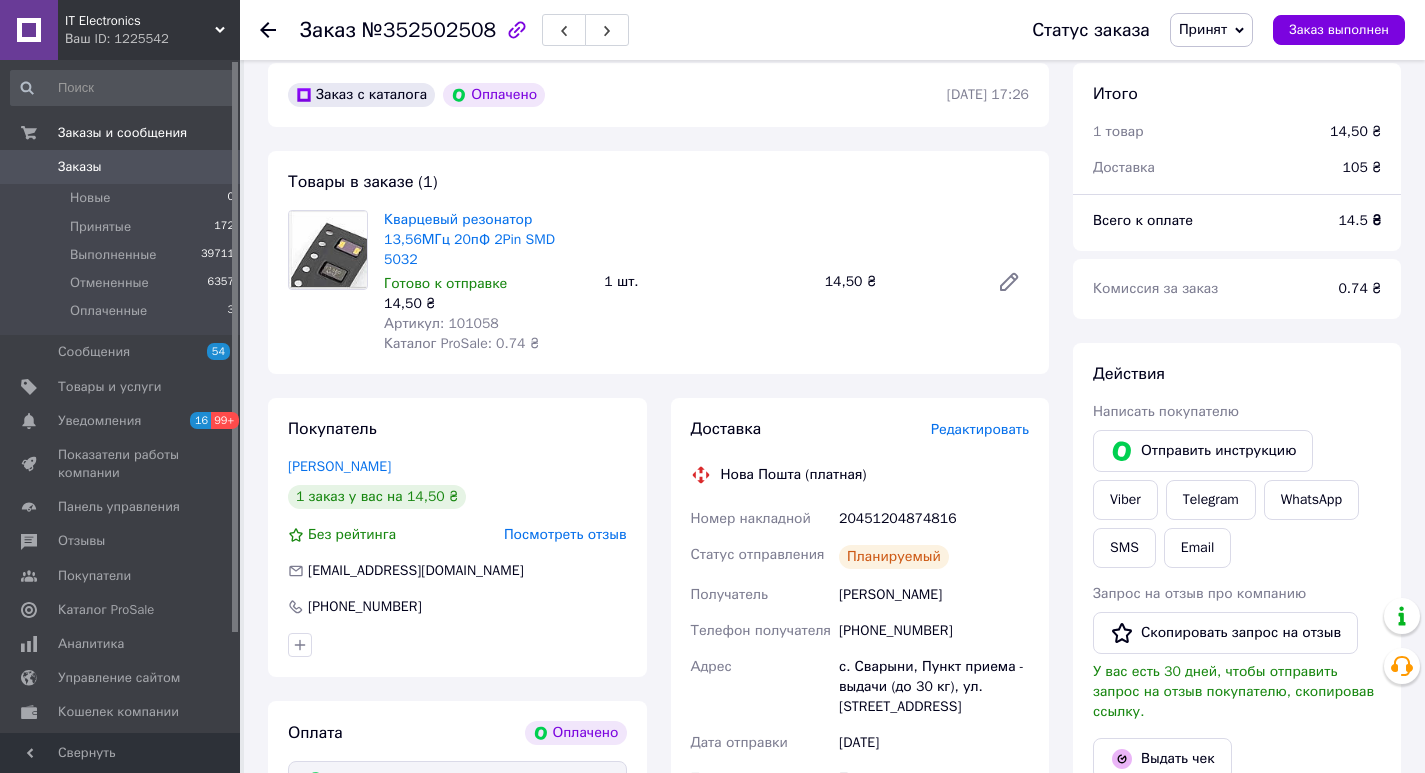 click 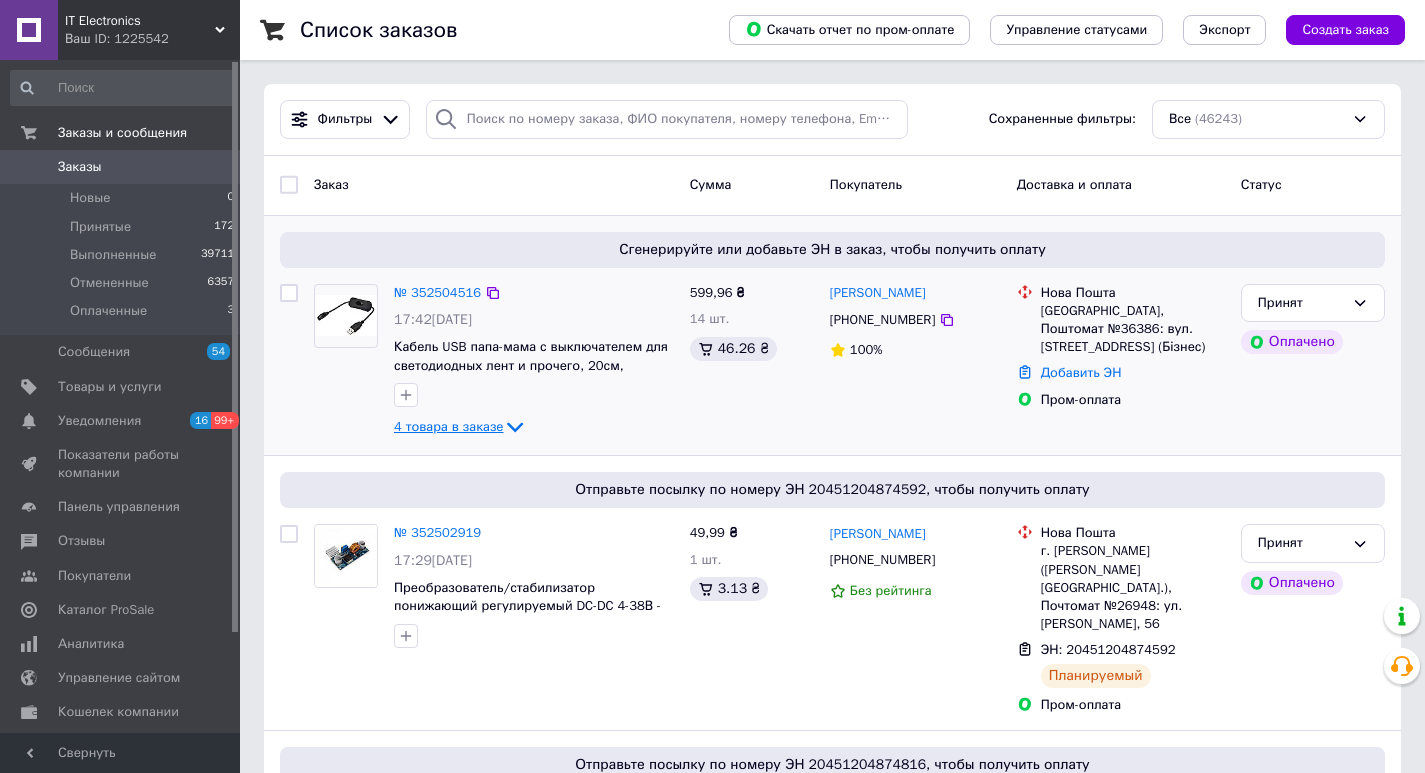 click 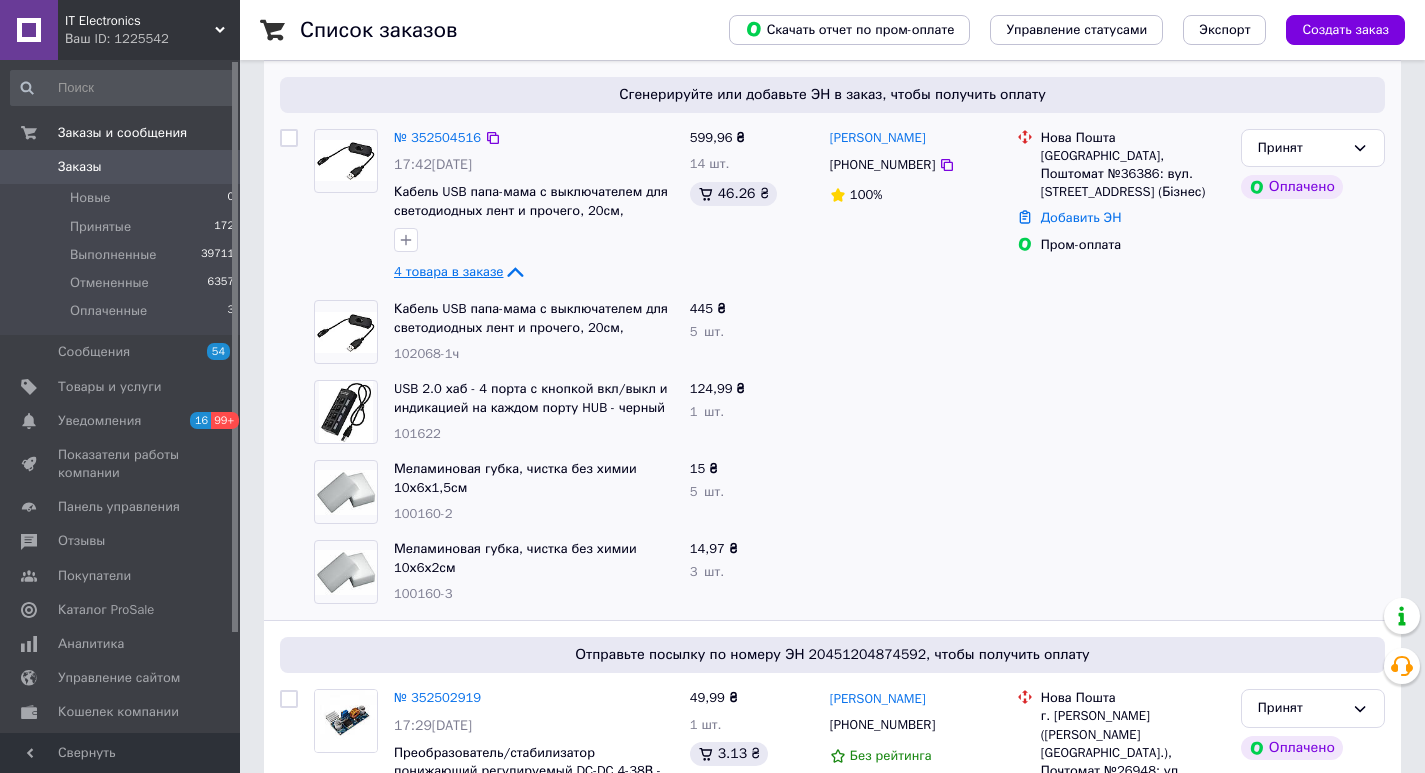 scroll, scrollTop: 200, scrollLeft: 0, axis: vertical 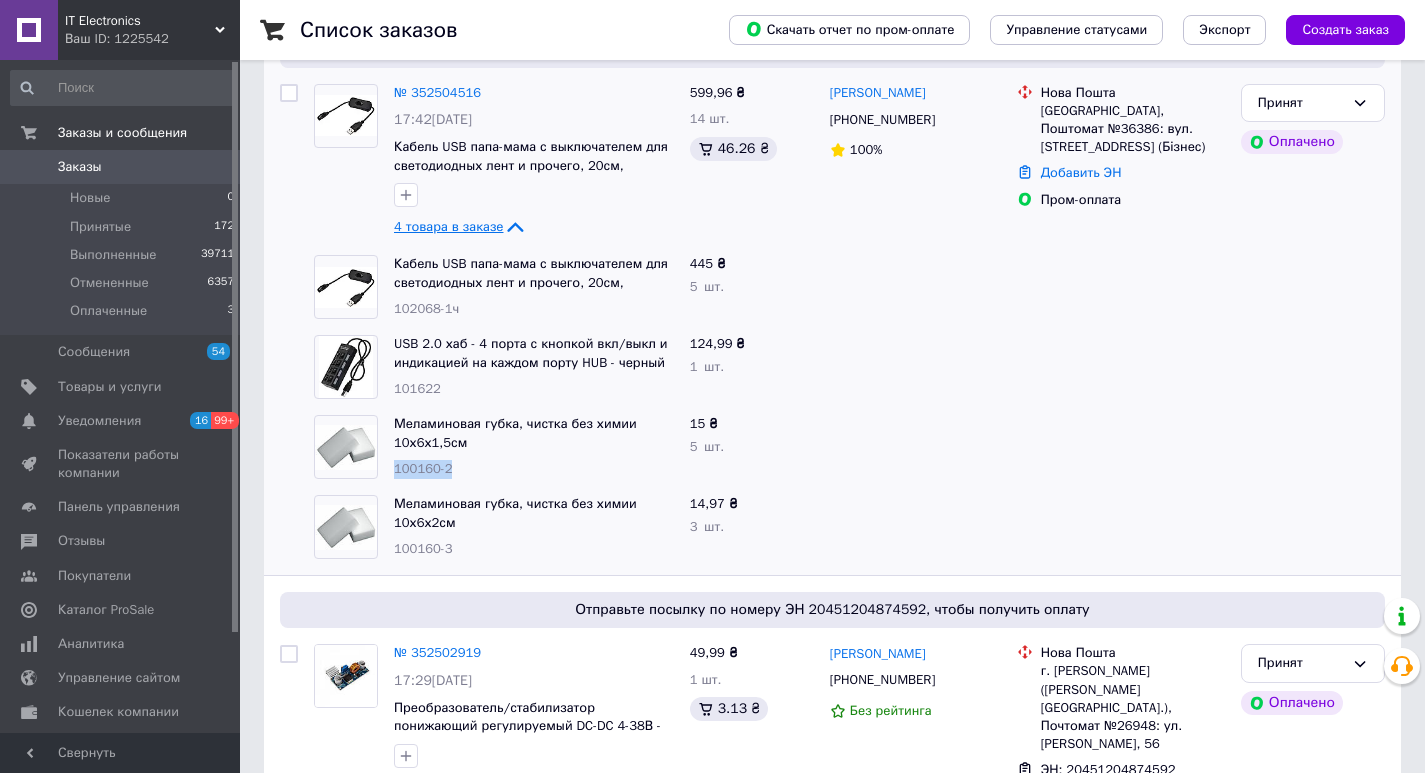 drag, startPoint x: 459, startPoint y: 469, endPoint x: 395, endPoint y: 468, distance: 64.00781 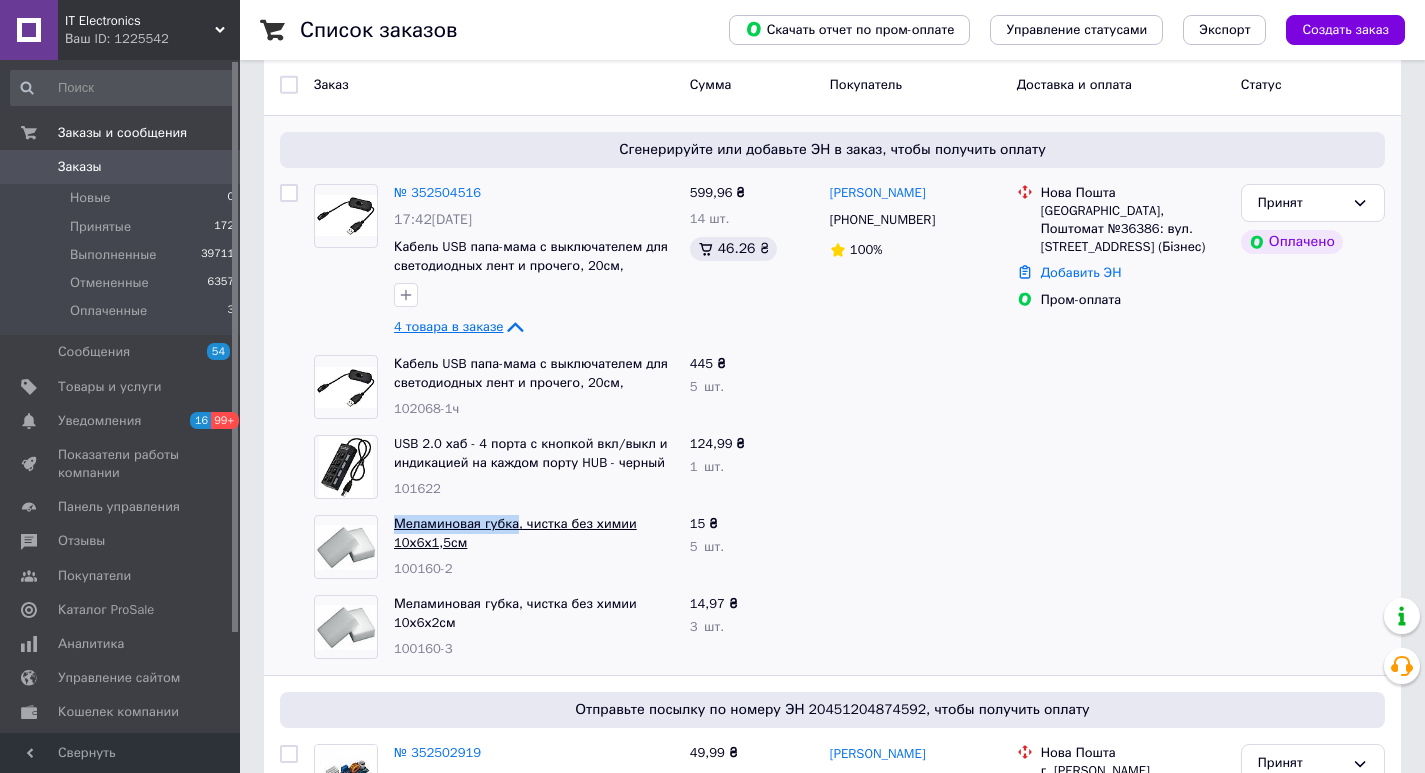 drag, startPoint x: 394, startPoint y: 510, endPoint x: 510, endPoint y: 524, distance: 116.841774 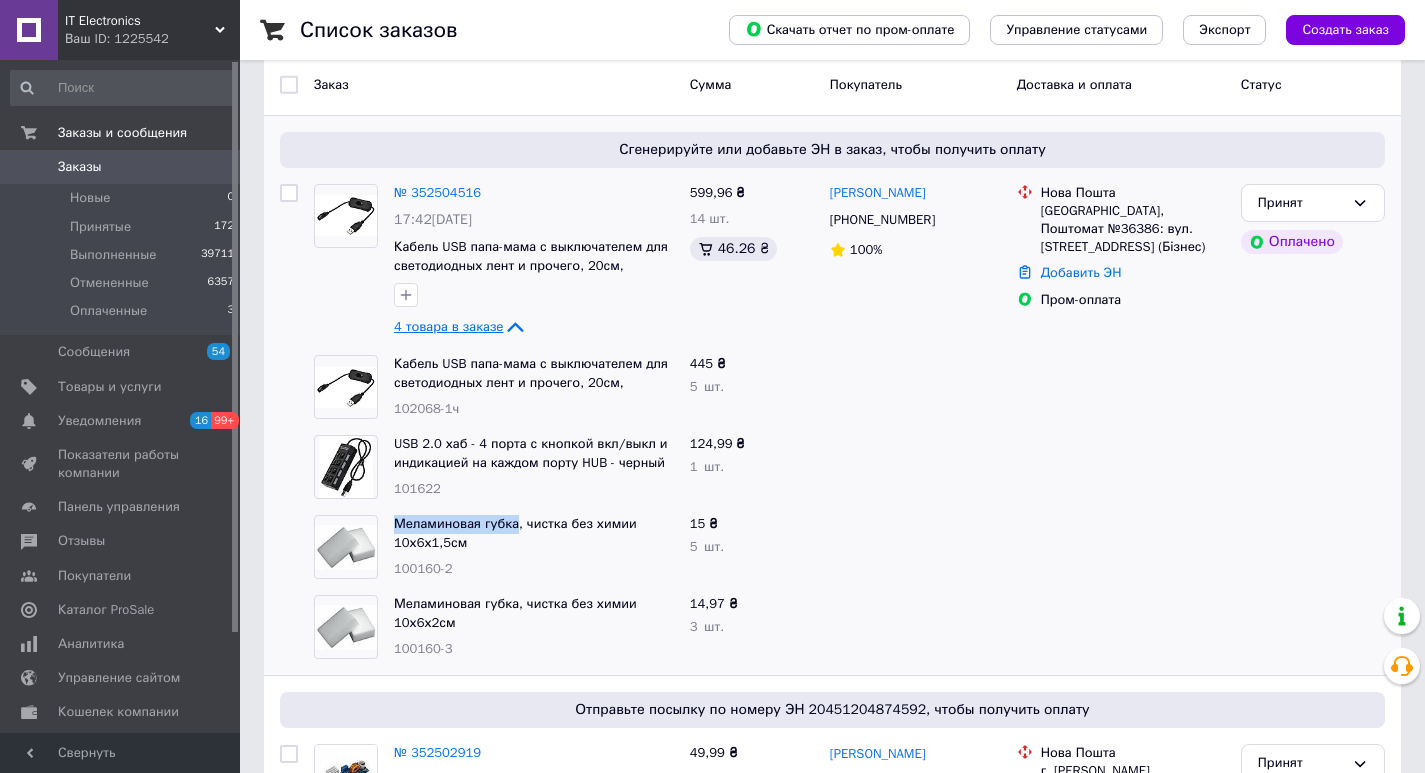 copy on "Меламиновая губка" 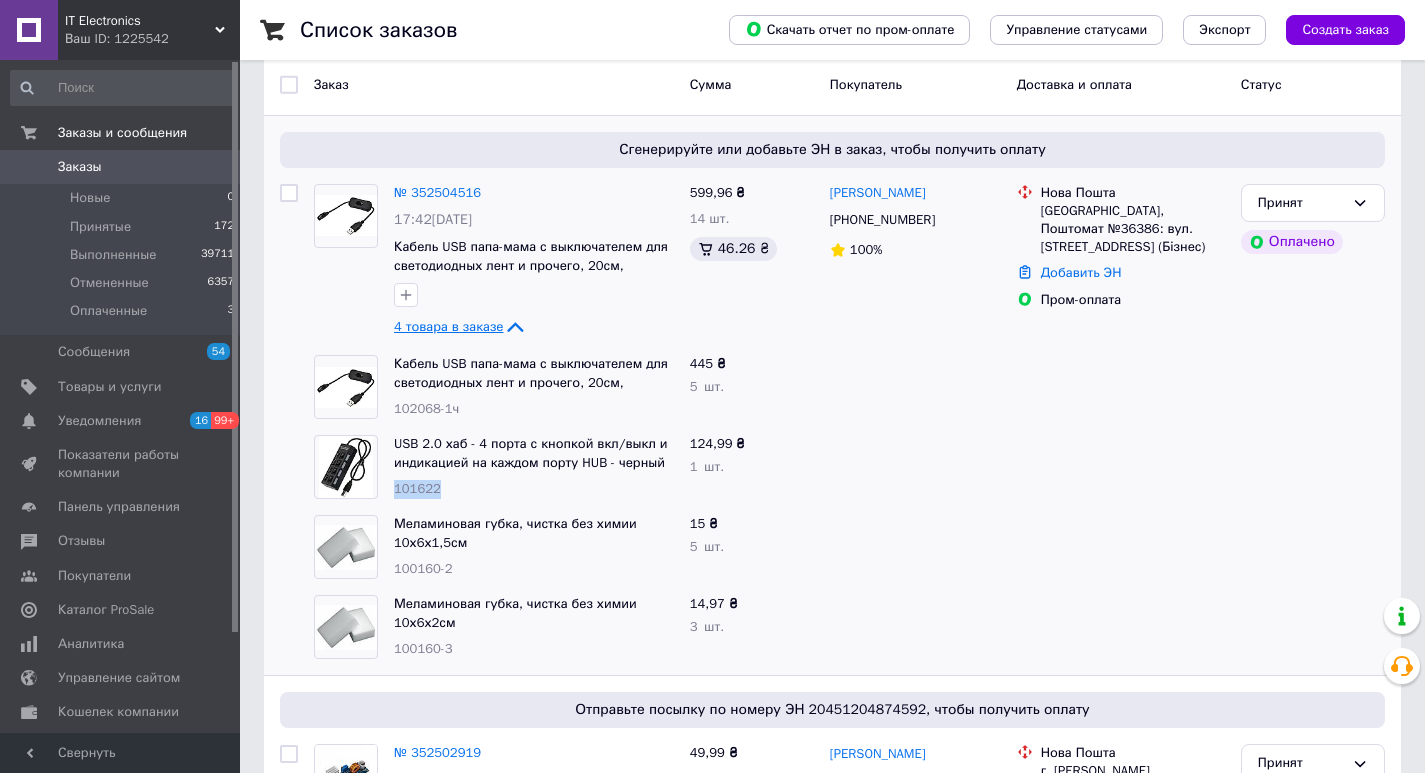 drag, startPoint x: 442, startPoint y: 490, endPoint x: 395, endPoint y: 491, distance: 47.010635 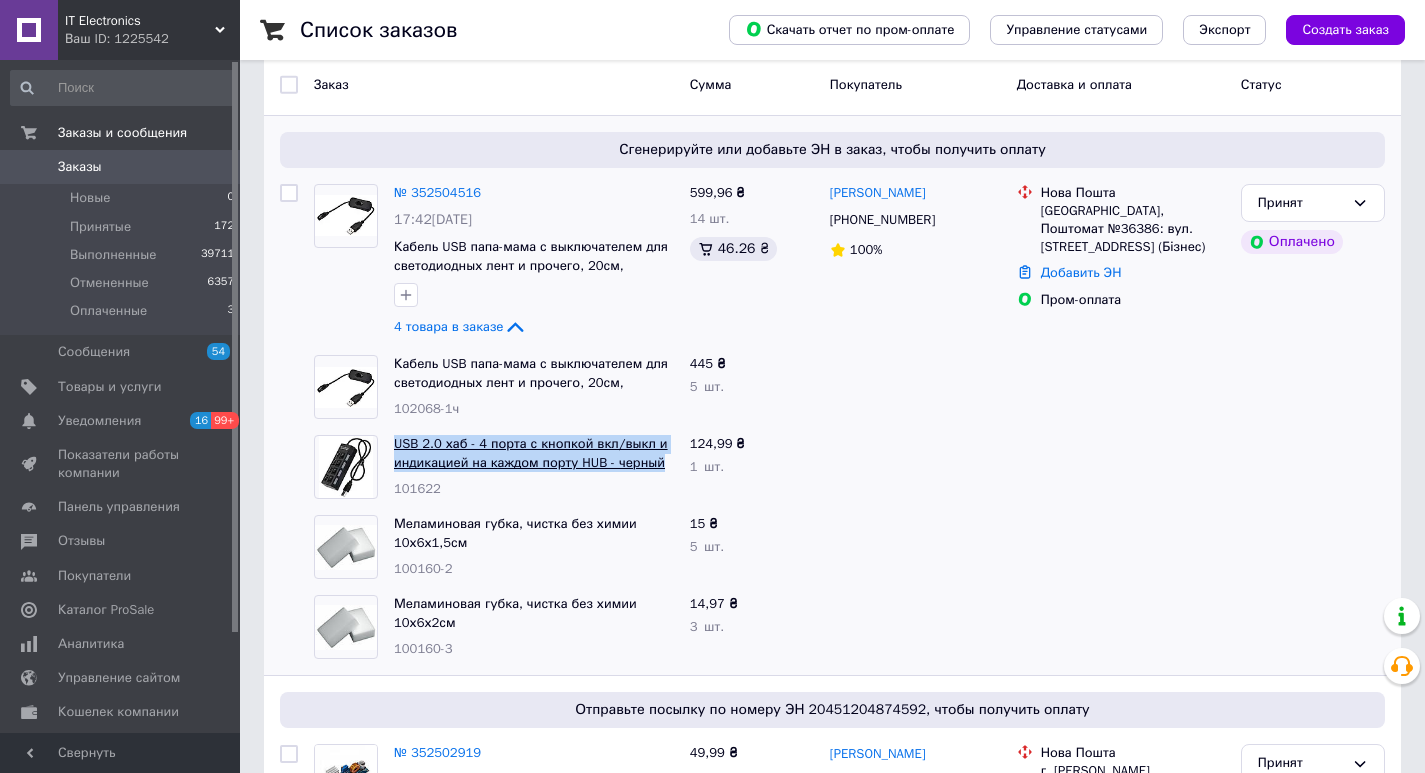 drag, startPoint x: 669, startPoint y: 464, endPoint x: 395, endPoint y: 442, distance: 274.8818 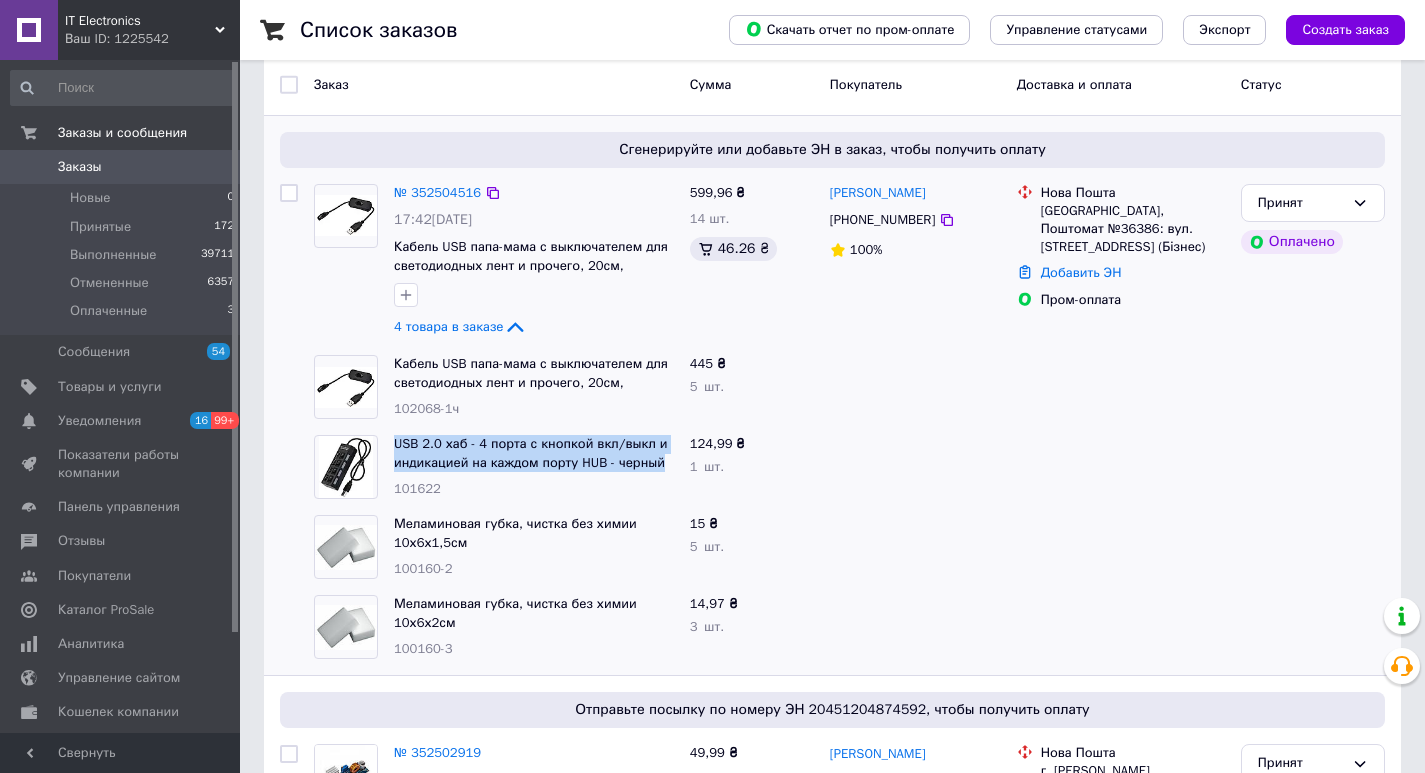 copy on "USB 2.0 хаб - 4 порта с кнопкой вкл/выкл и индикацией на каждом порту HUB - черный" 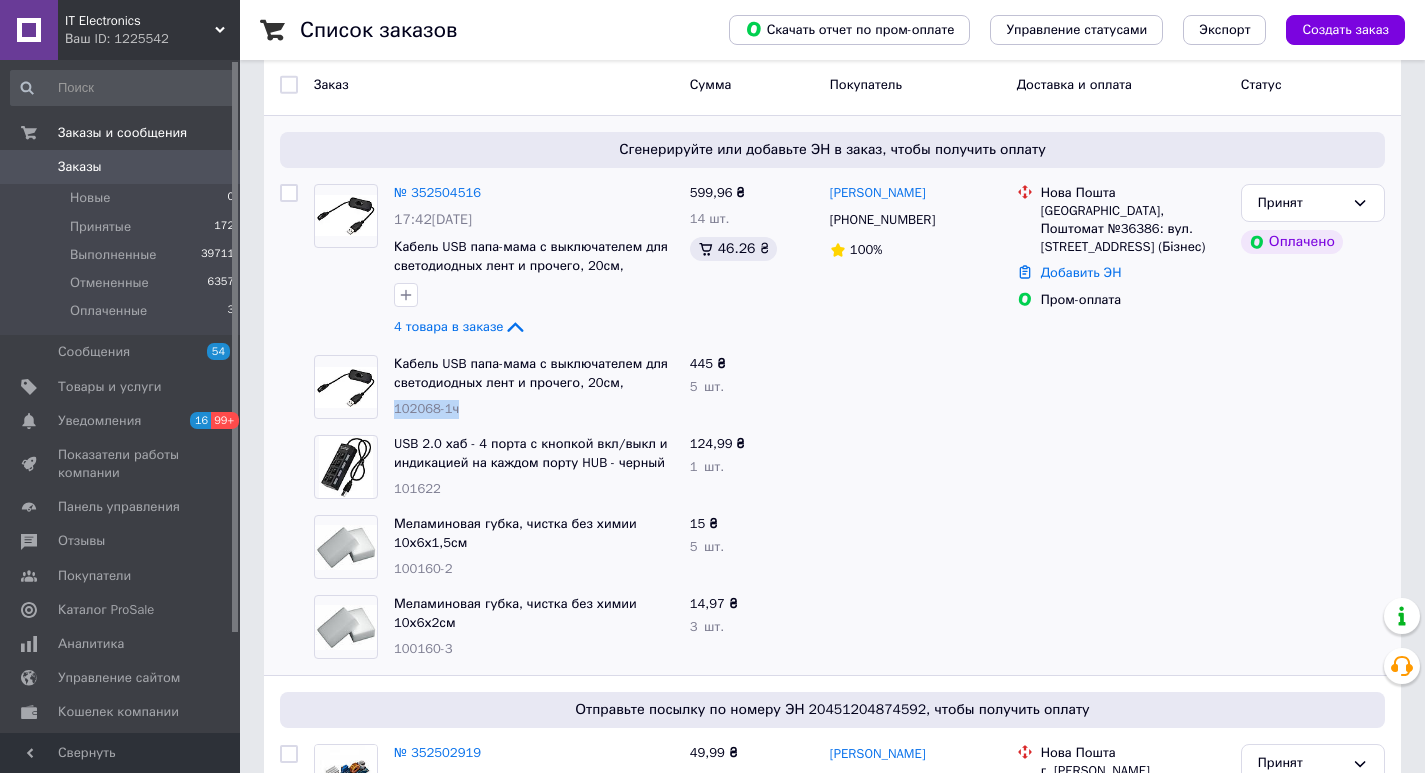 drag, startPoint x: 455, startPoint y: 410, endPoint x: 396, endPoint y: 411, distance: 59.008472 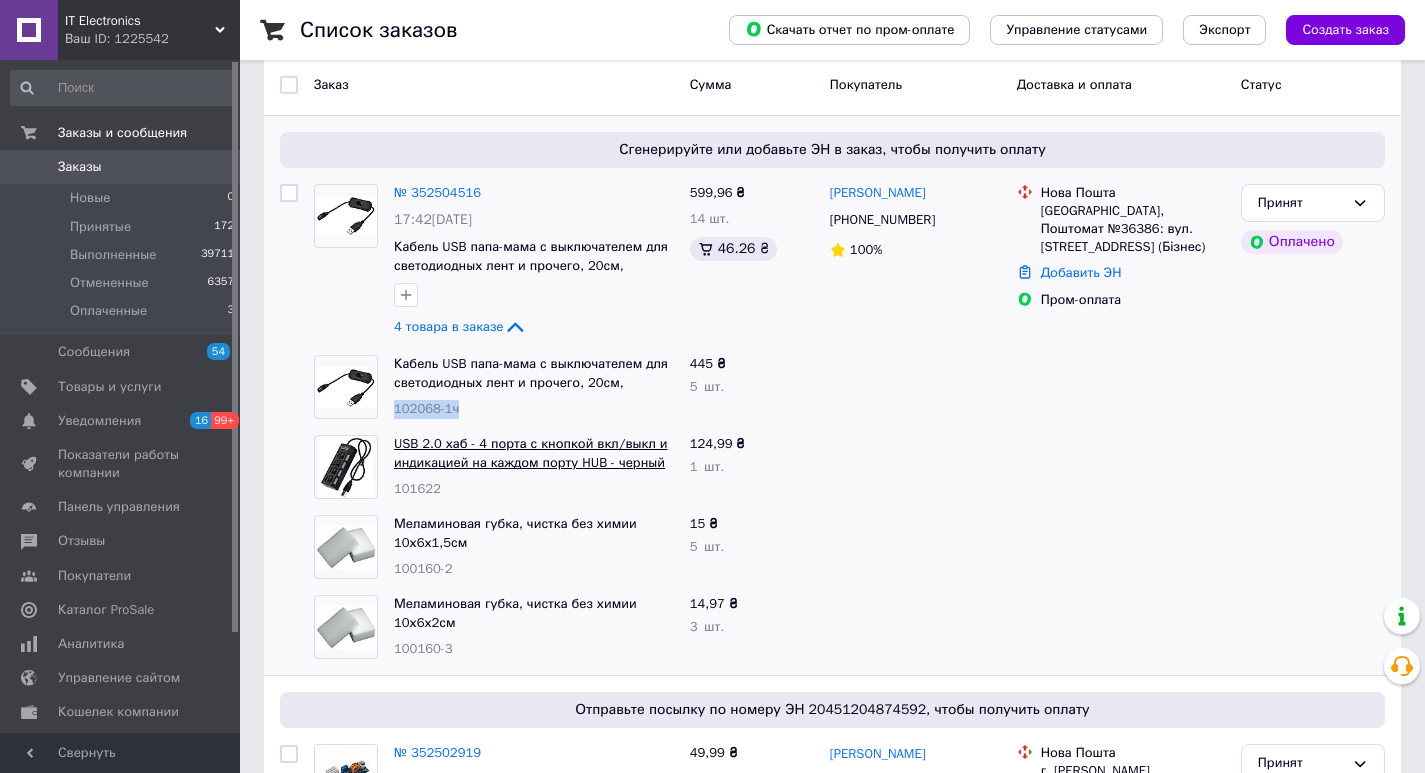 copy on "102068-1ч" 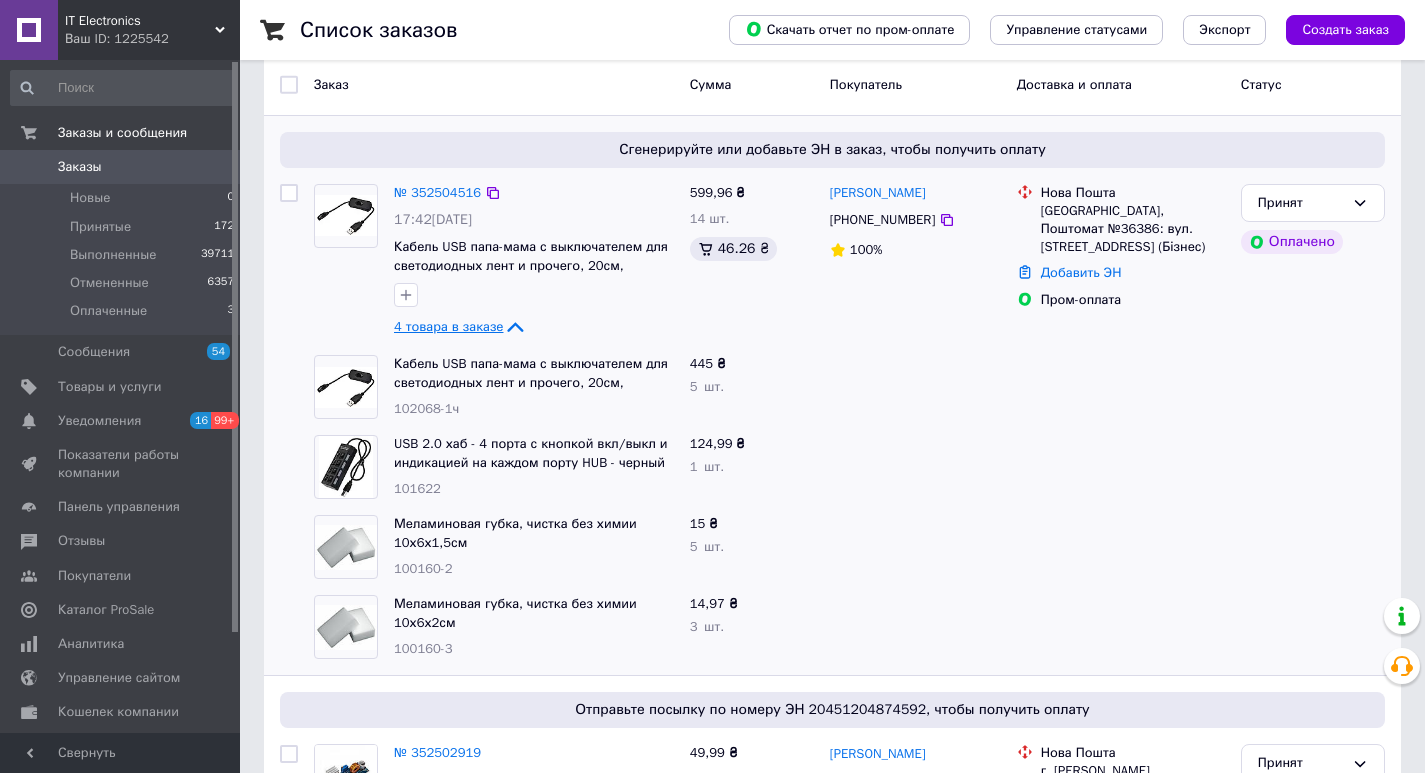 click 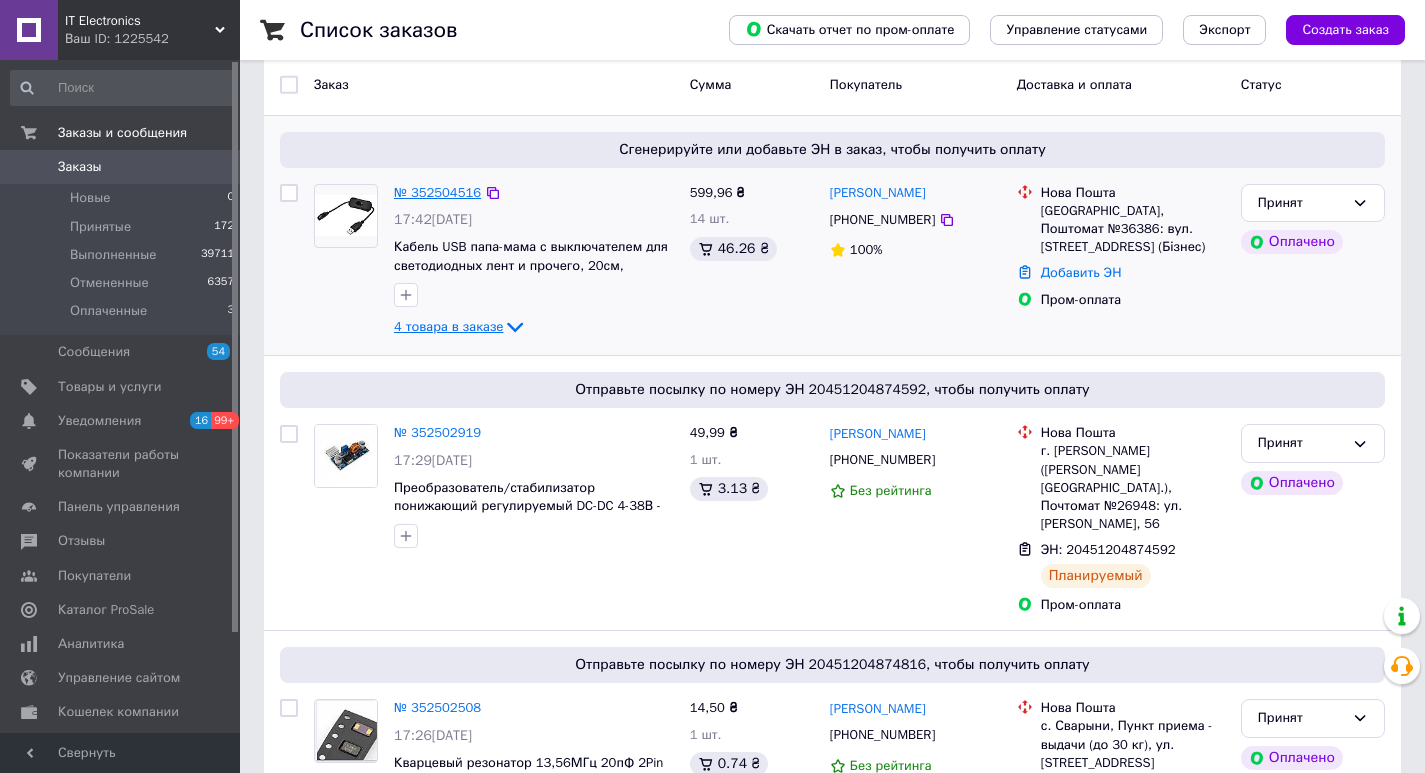 click on "№ 352504516" at bounding box center [437, 192] 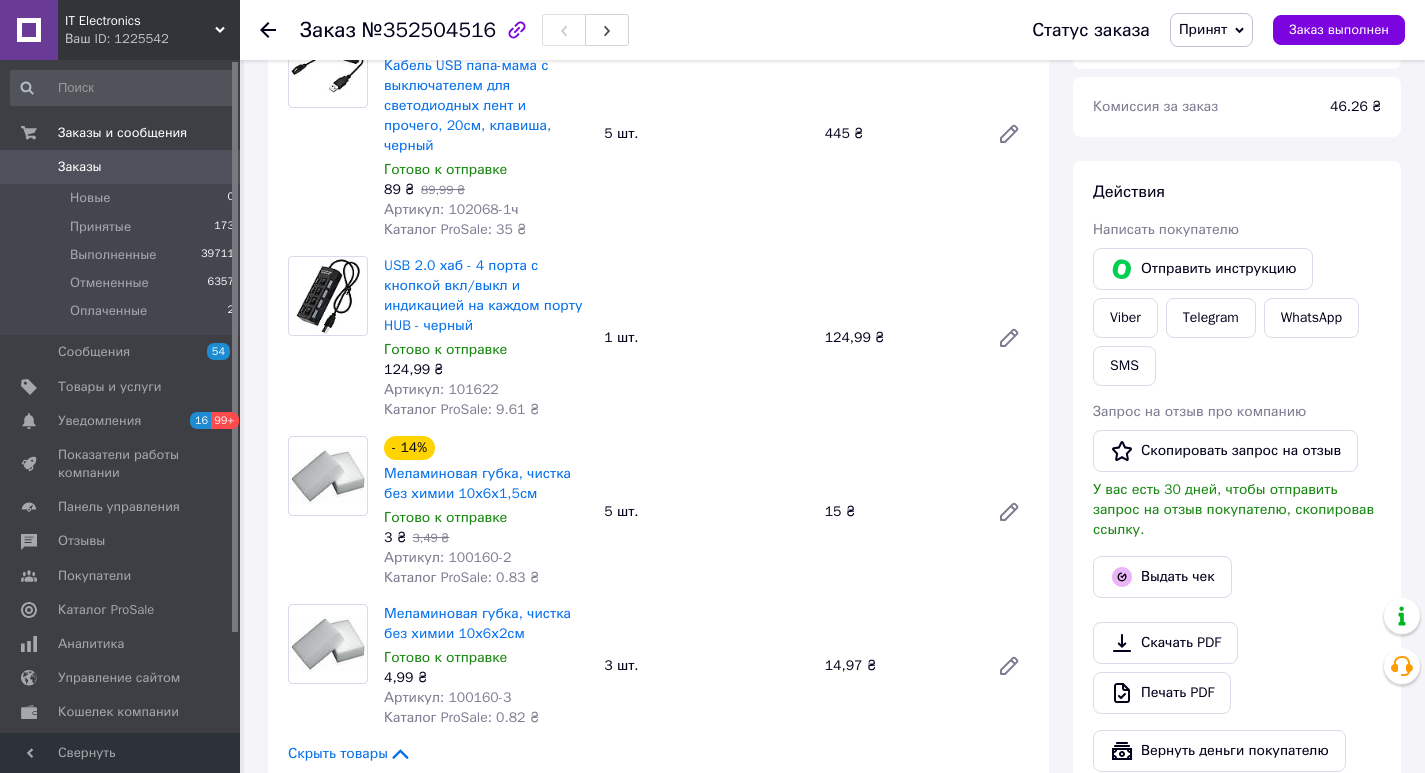 scroll, scrollTop: 764, scrollLeft: 0, axis: vertical 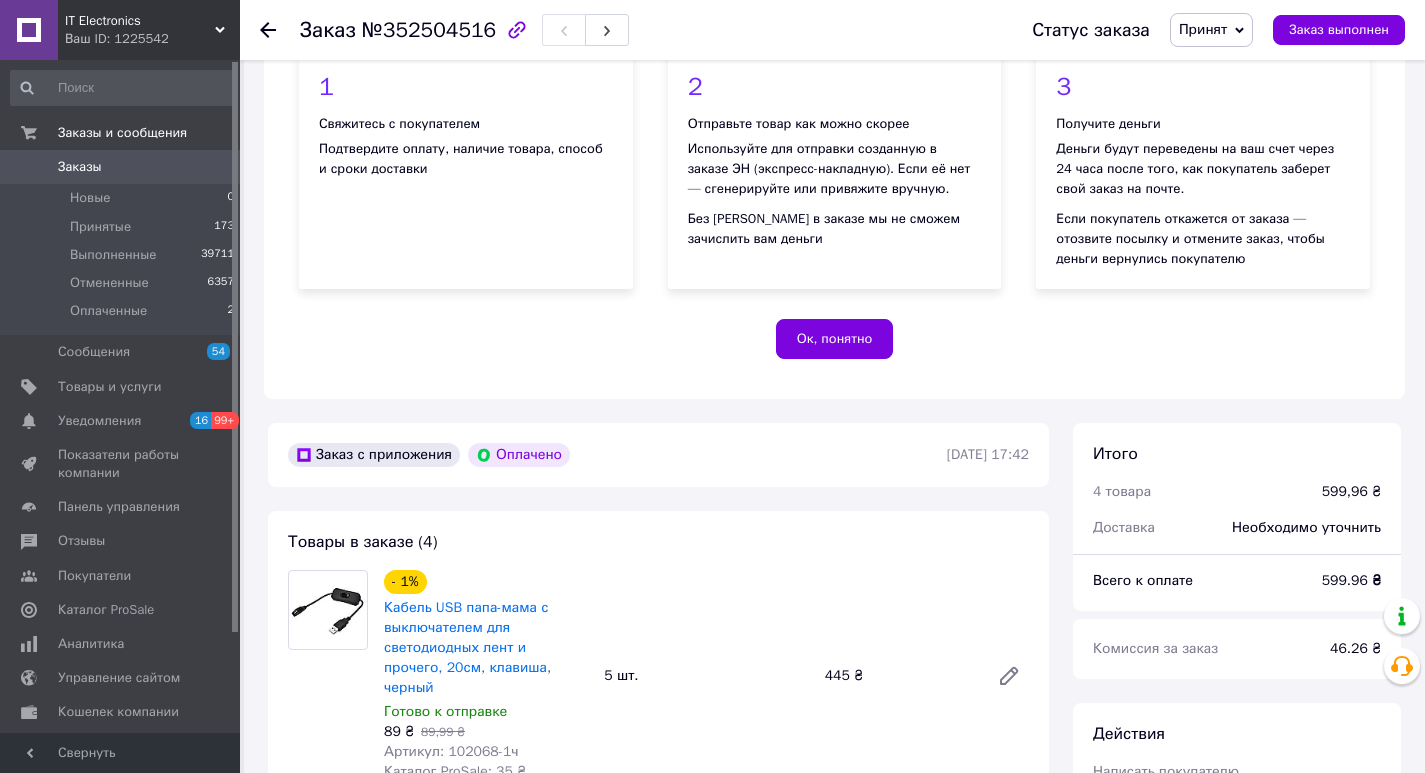 click 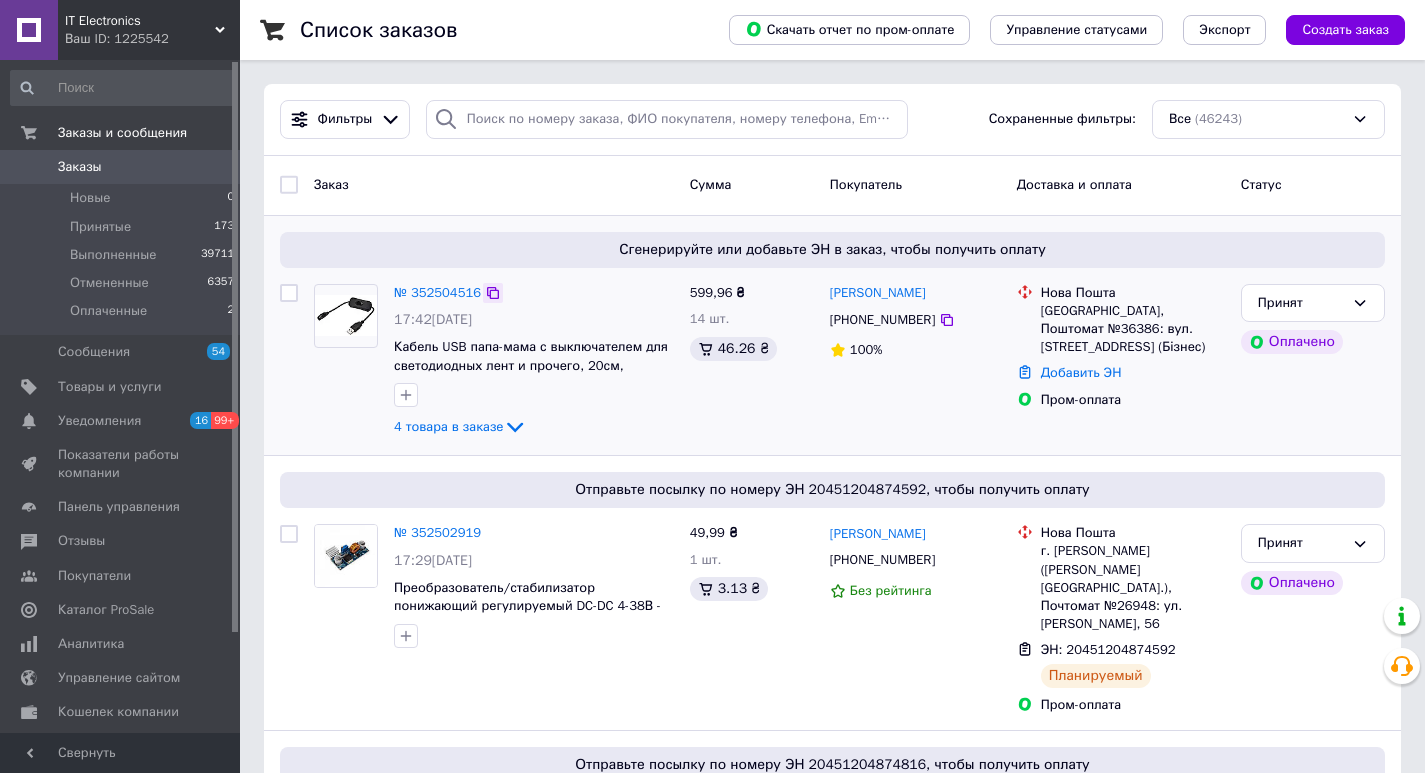 click 